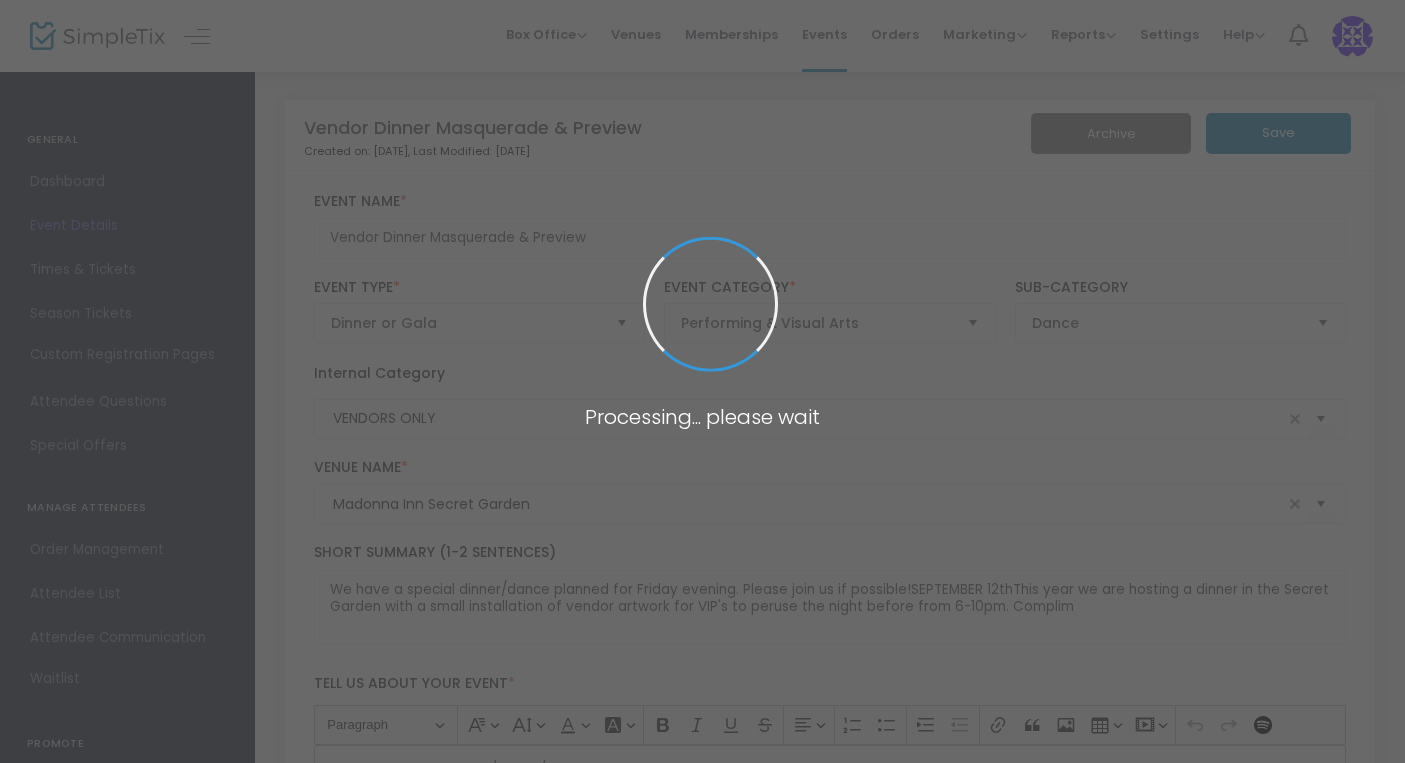 scroll, scrollTop: 0, scrollLeft: 0, axis: both 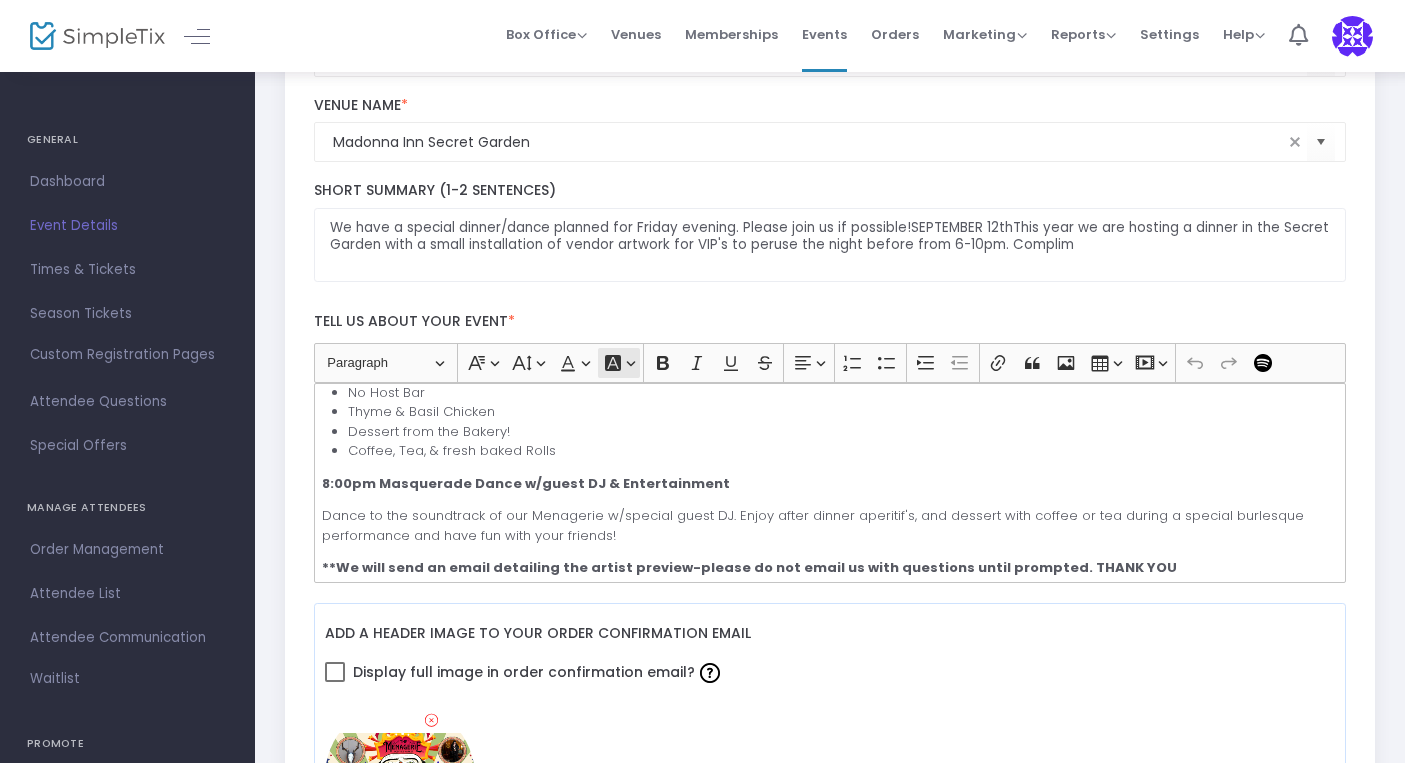 click 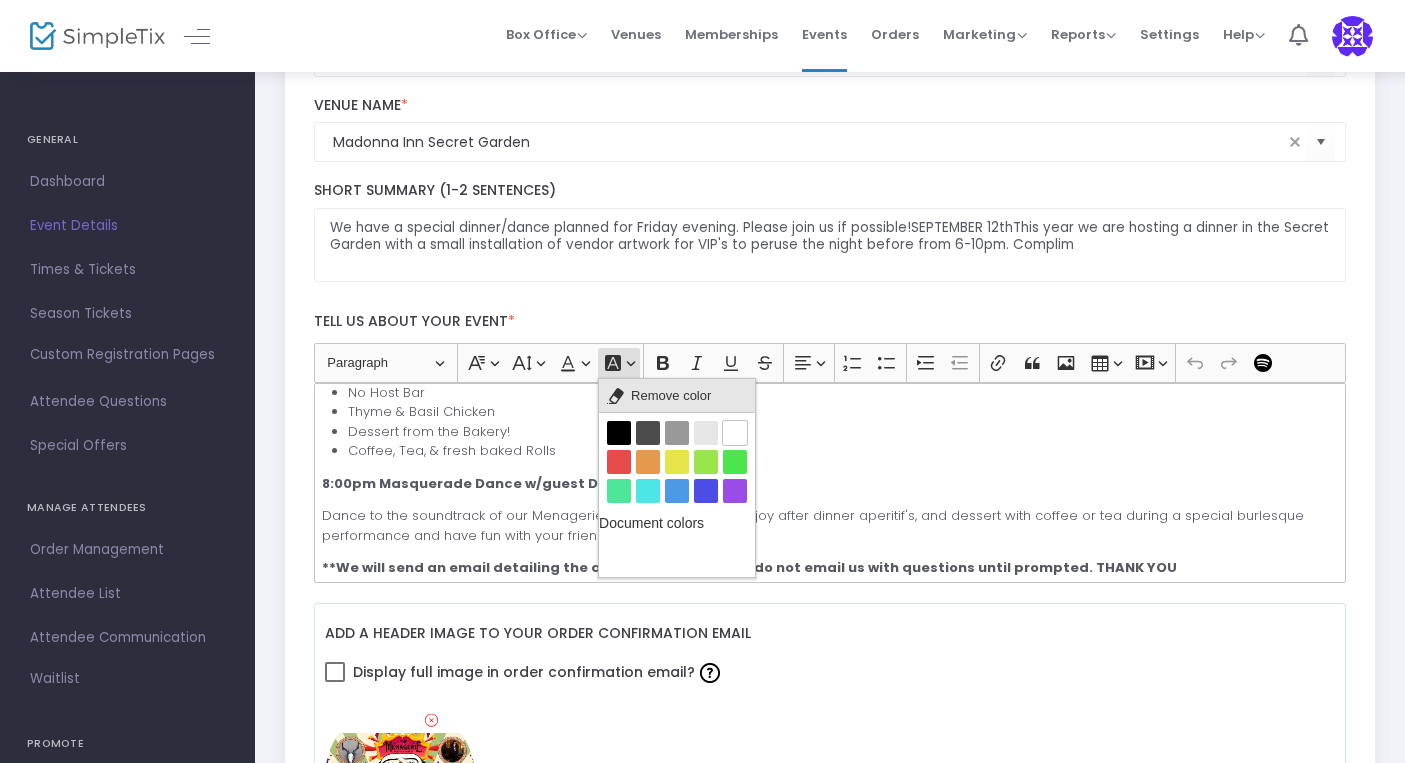 click on "Remove color" at bounding box center [671, 396] 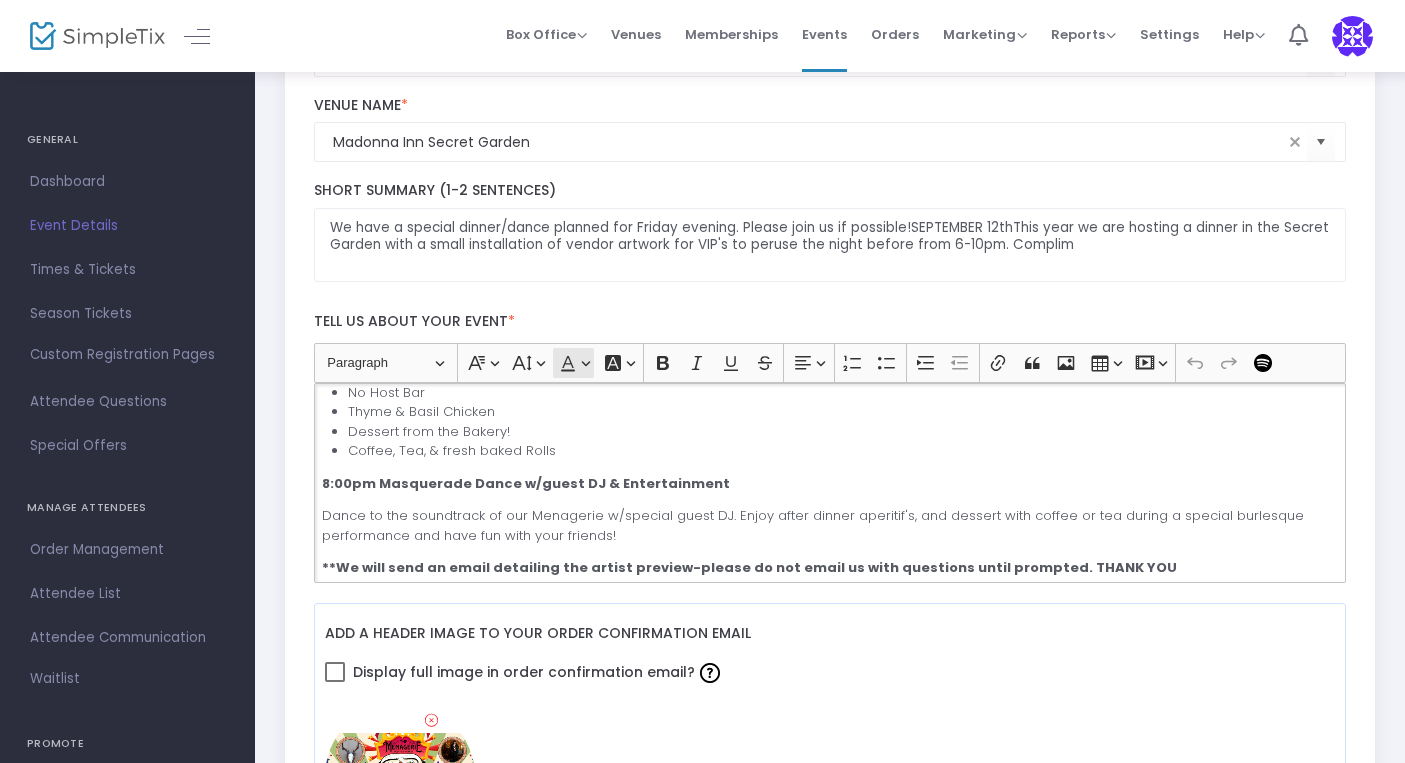 click on "Font Color Font Color" 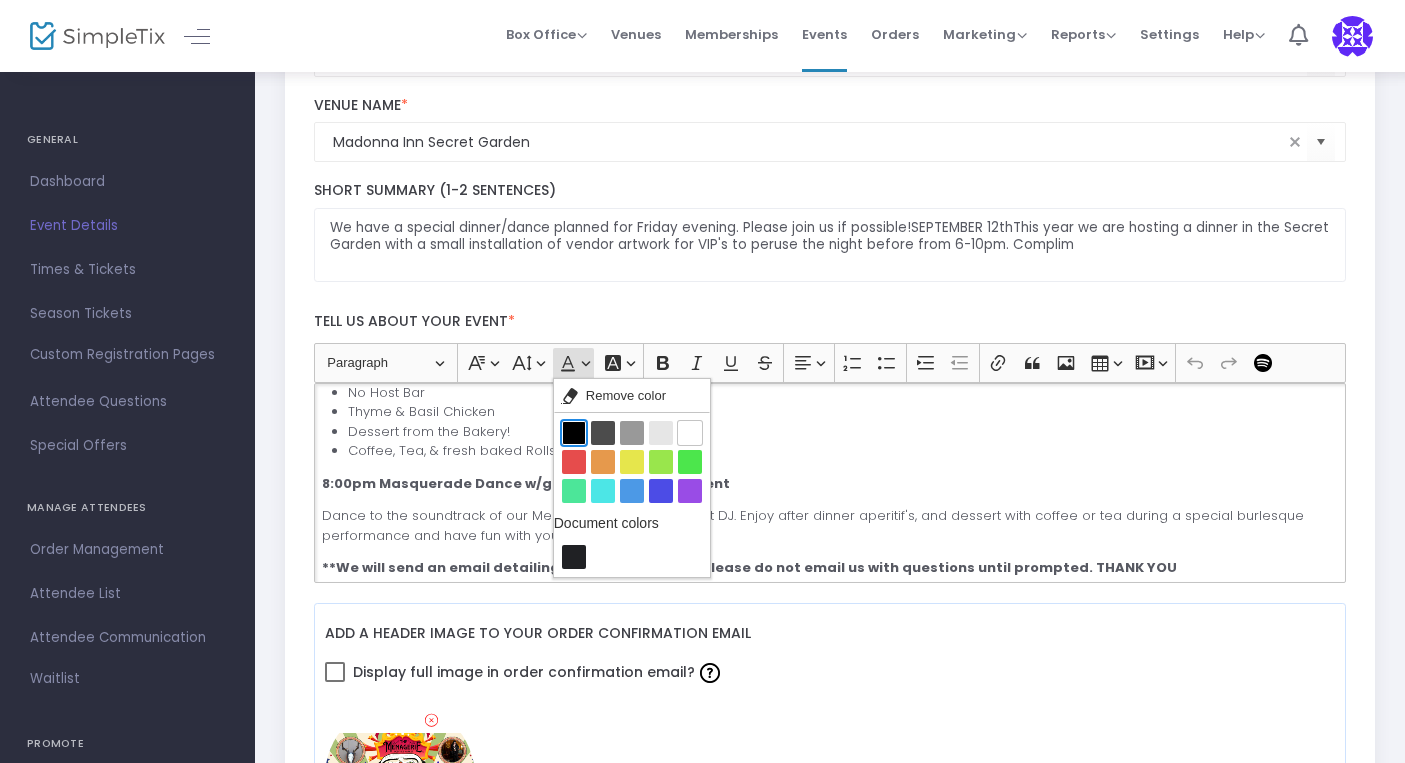 click on "Black Black" 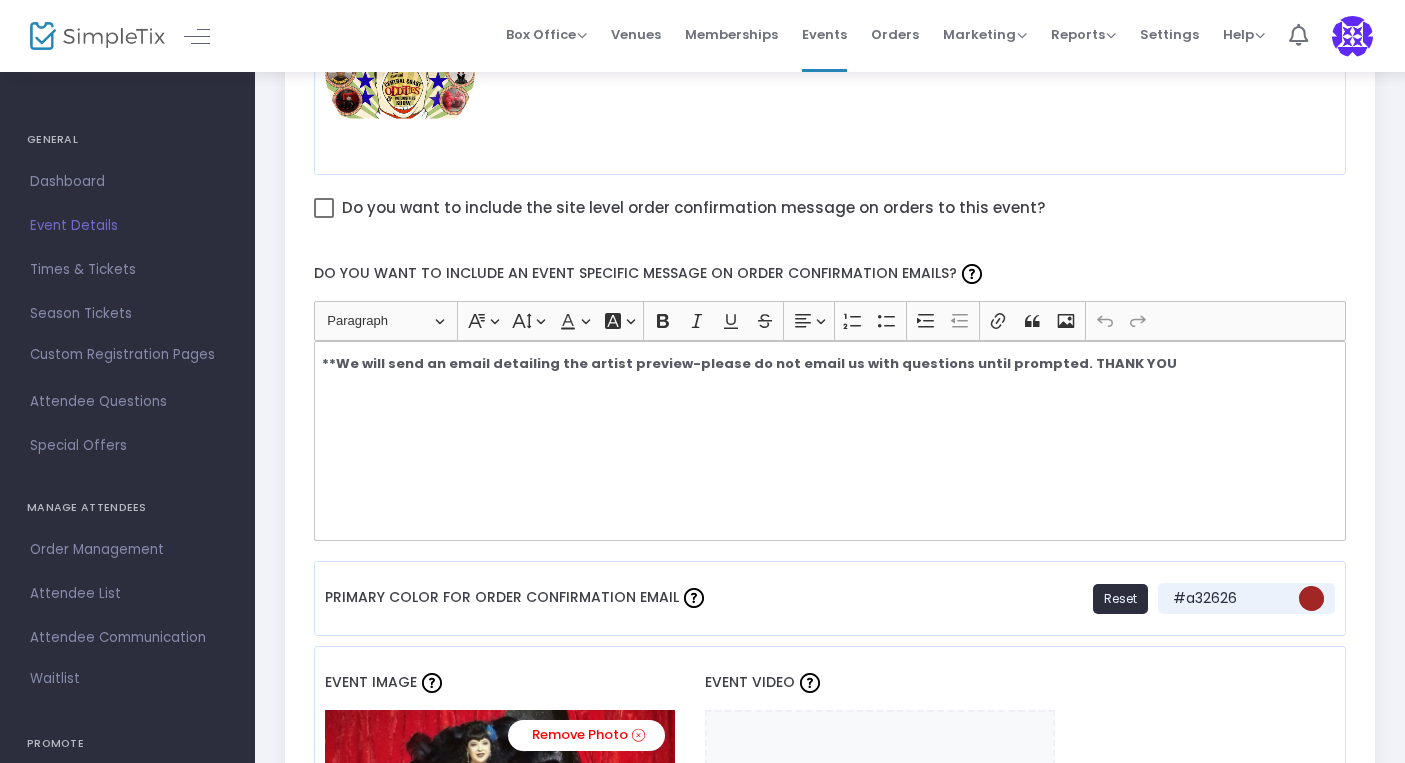 scroll, scrollTop: 1063, scrollLeft: 0, axis: vertical 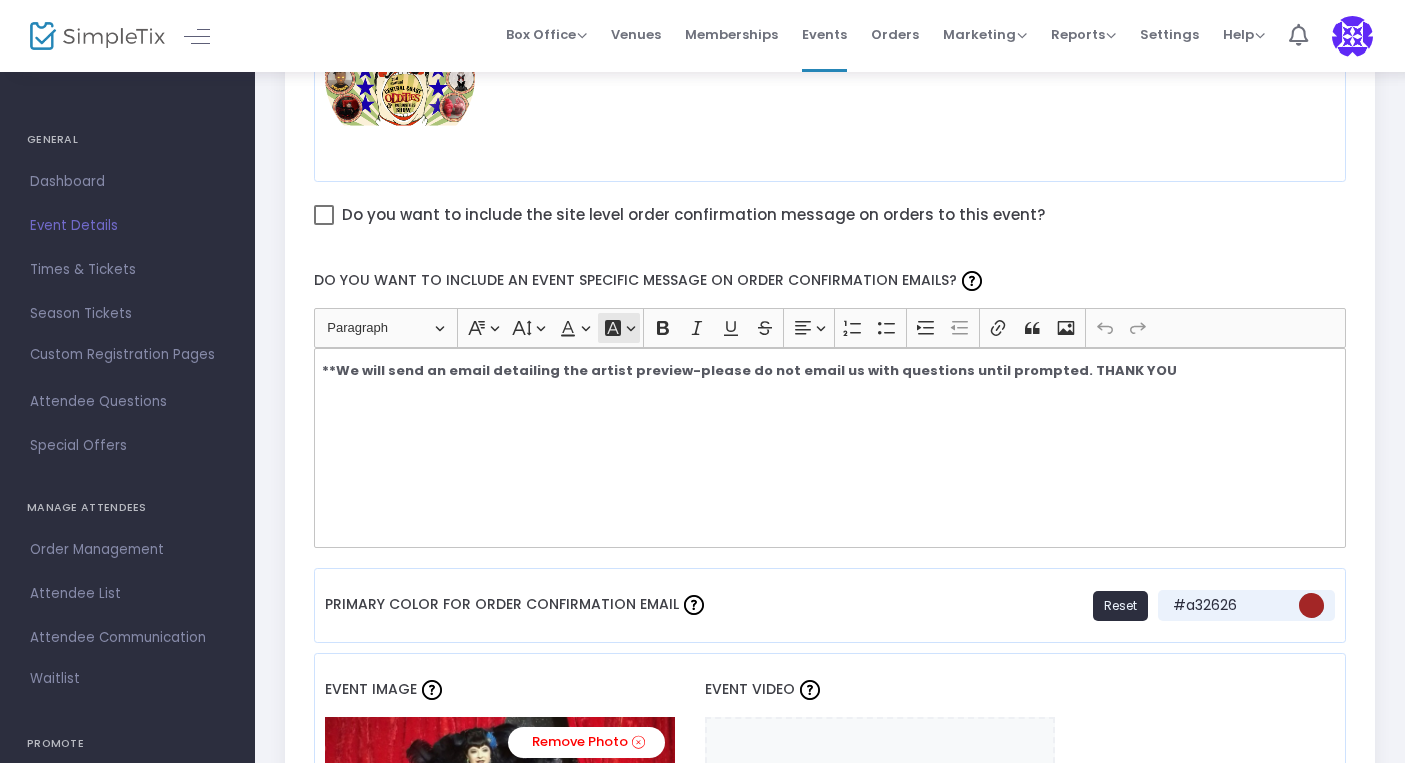 click 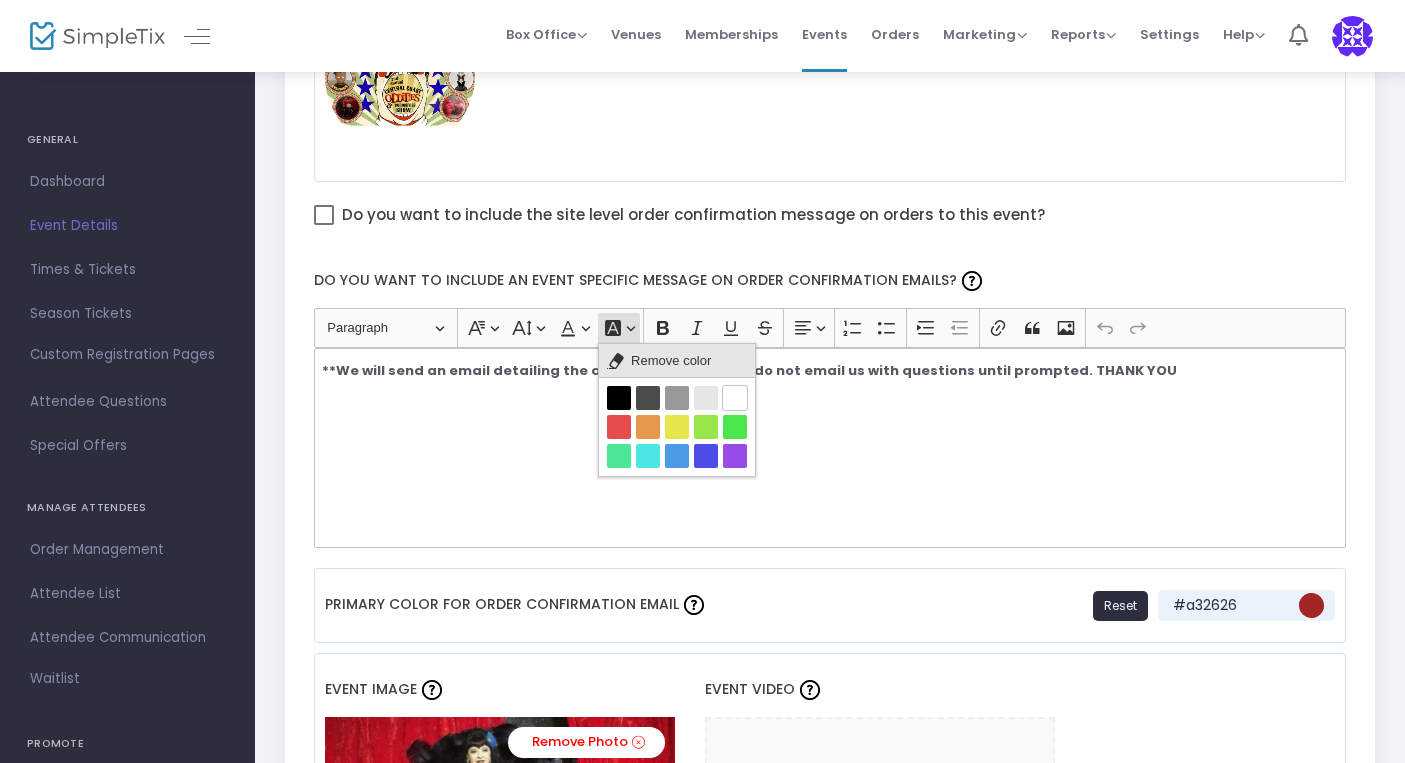 click on "Remove color" at bounding box center [671, 361] 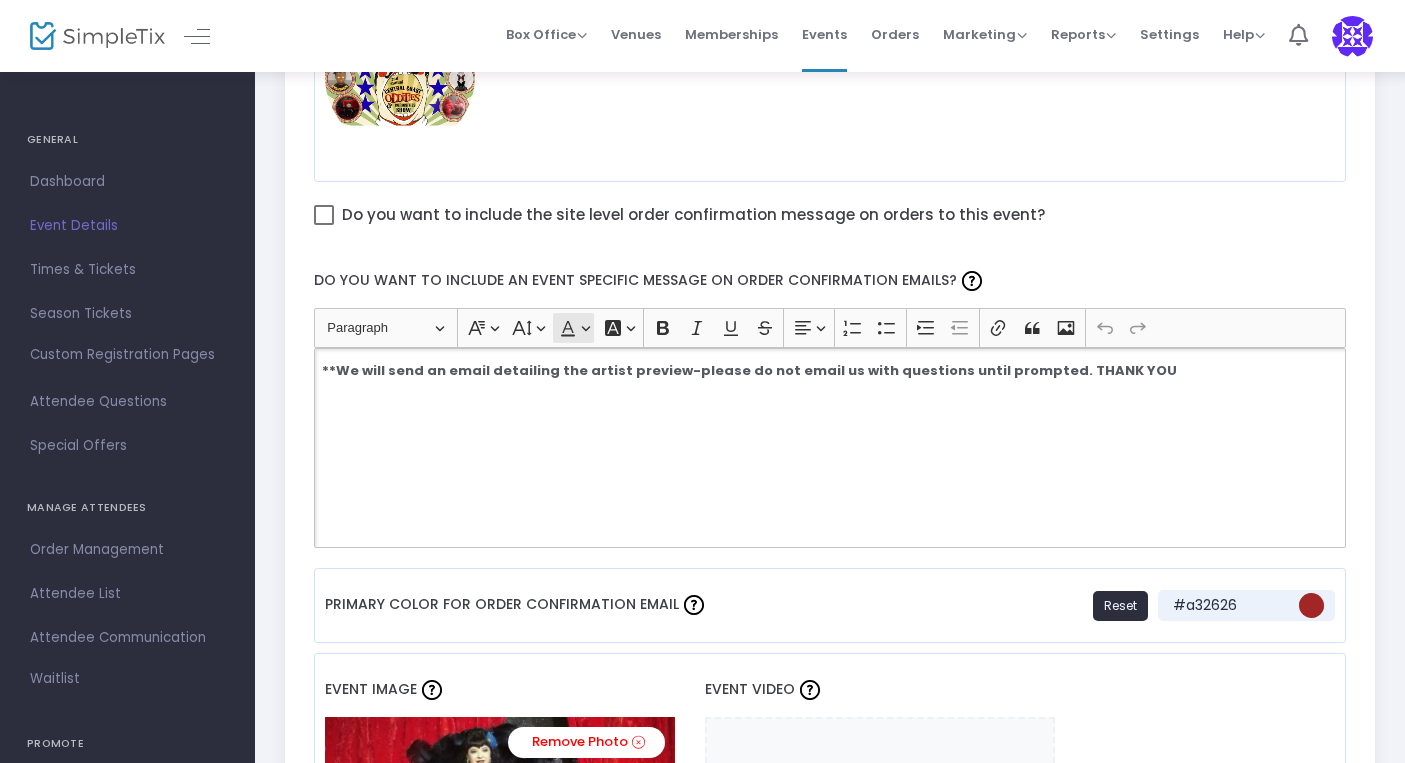 click 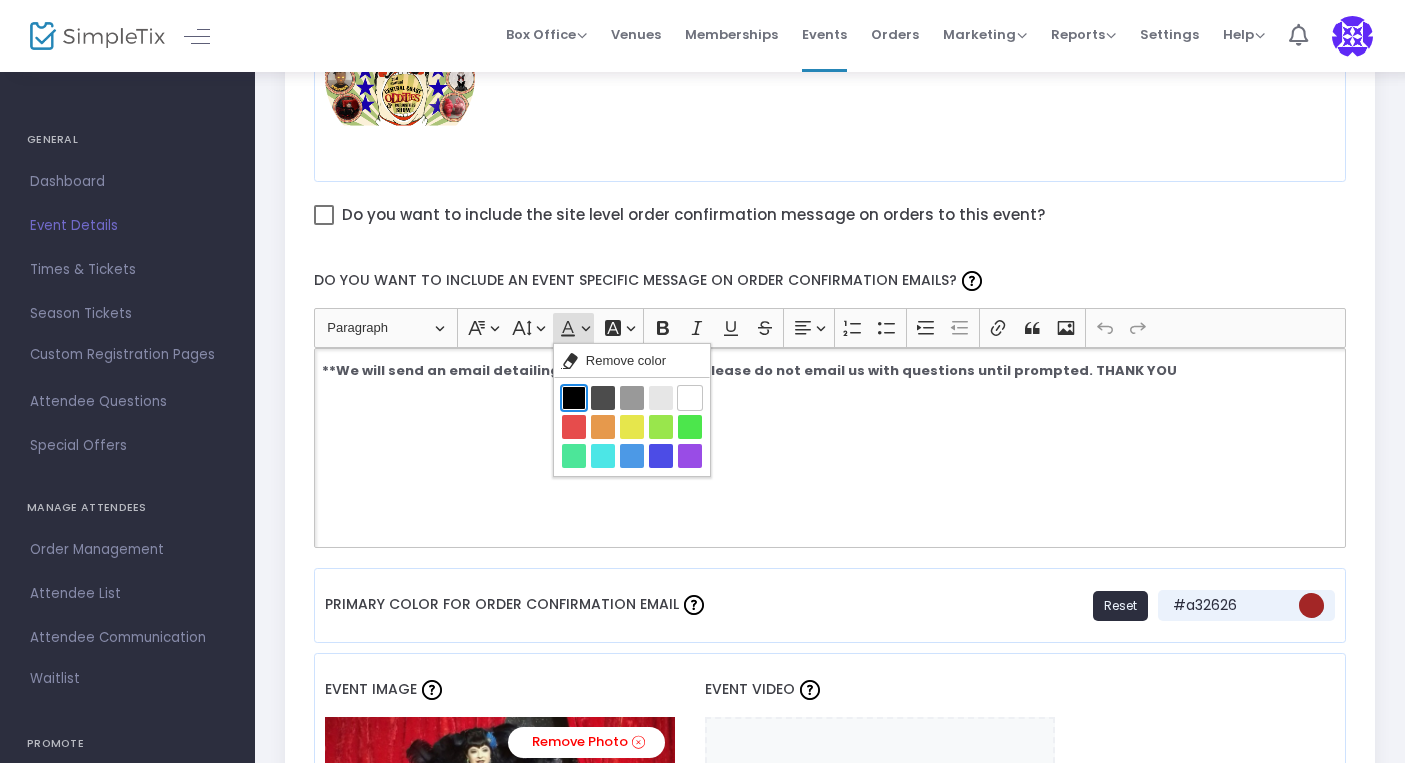 click on "Black Black" 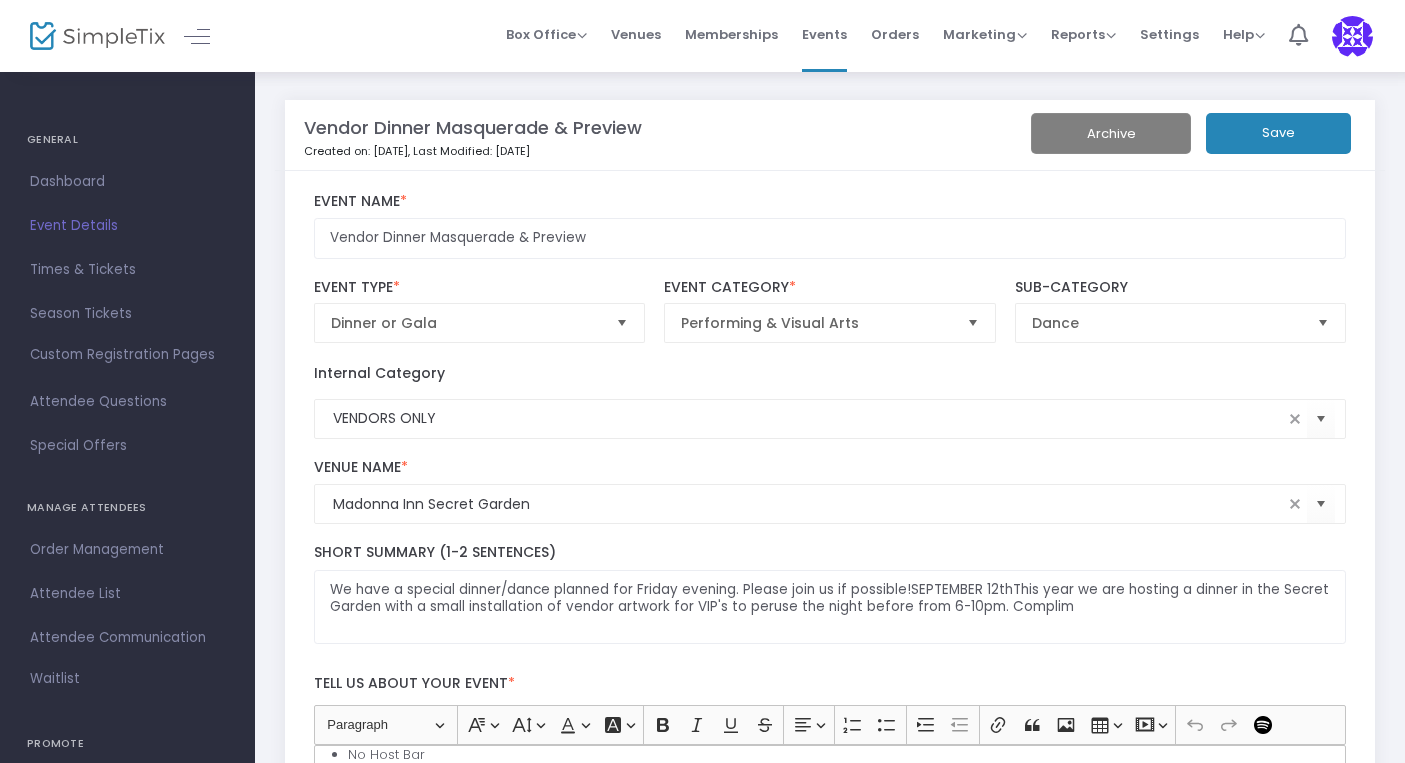 scroll, scrollTop: 0, scrollLeft: 0, axis: both 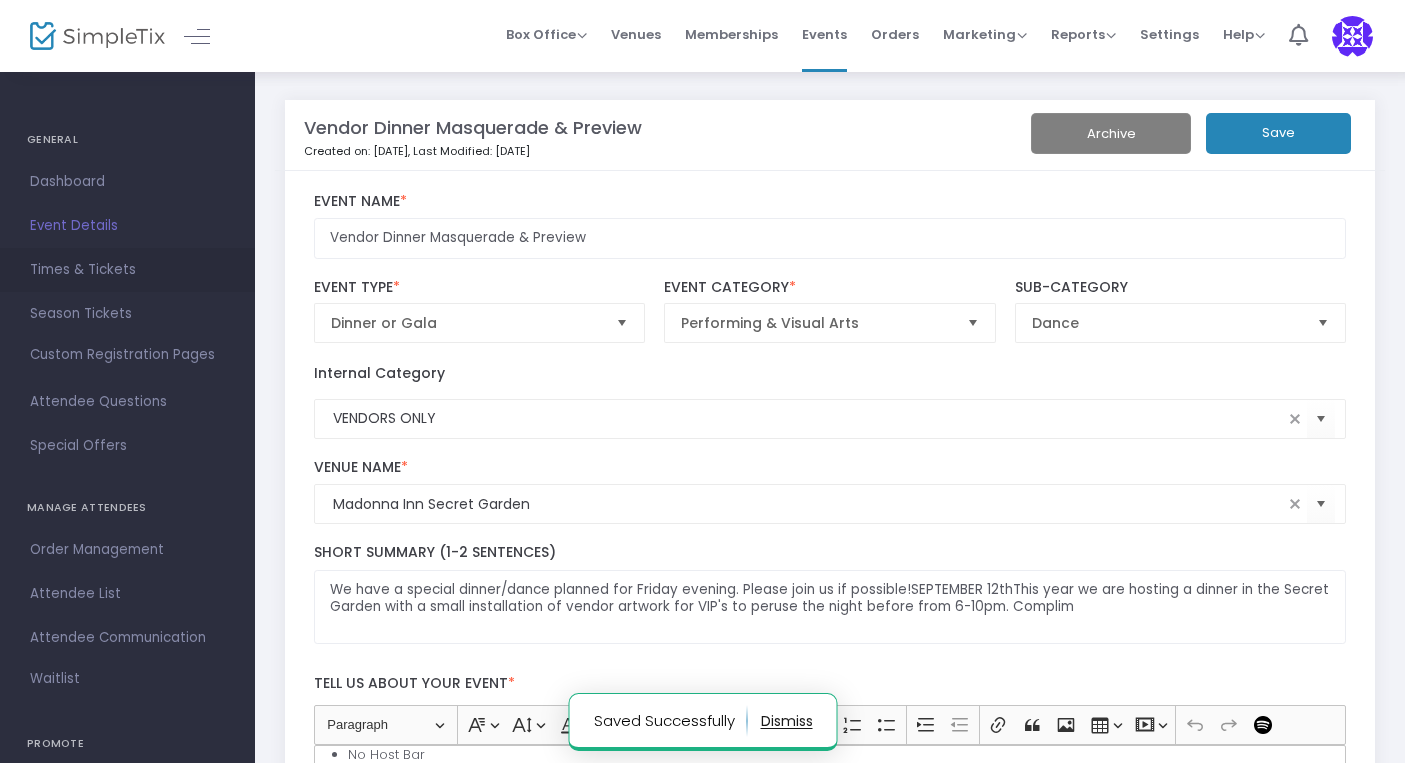 click on "Times & Tickets" at bounding box center (127, 270) 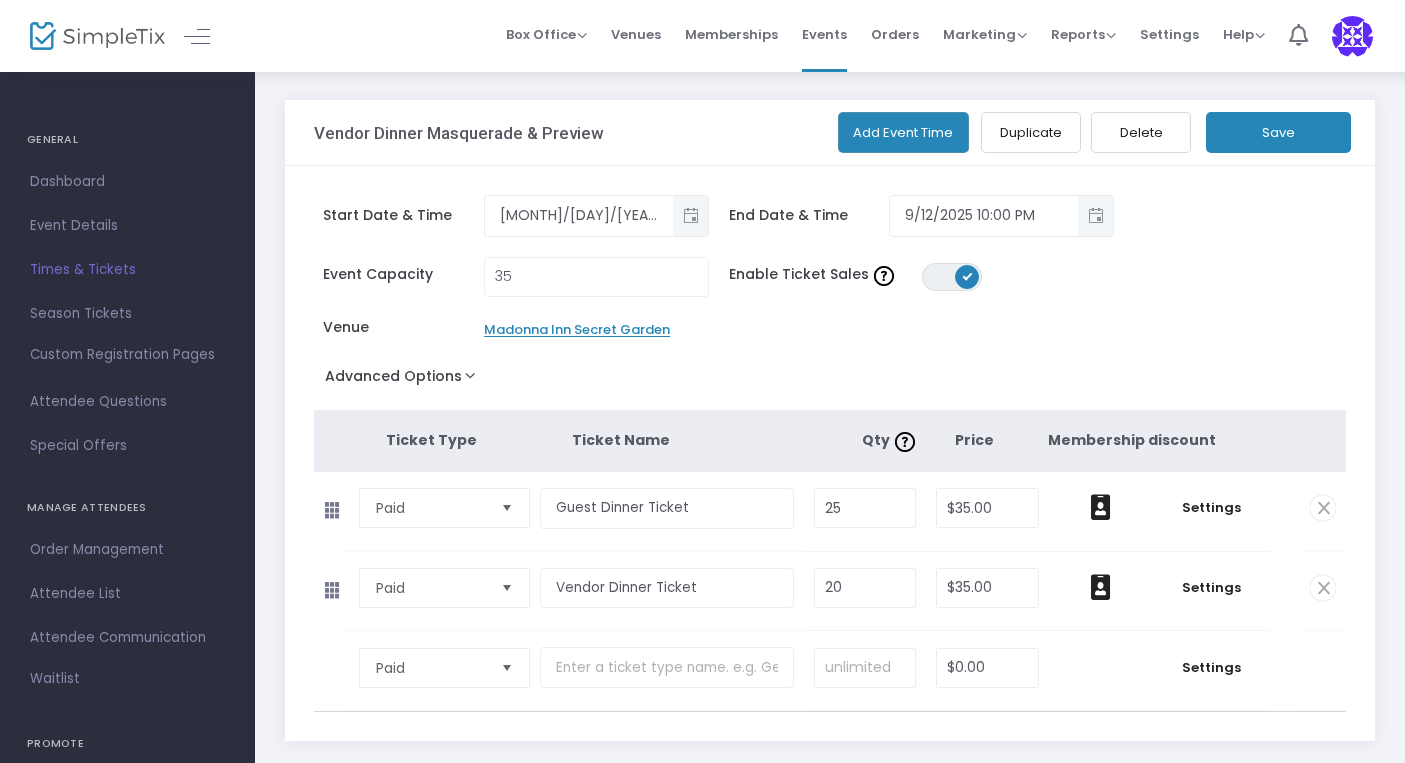 scroll, scrollTop: 0, scrollLeft: 0, axis: both 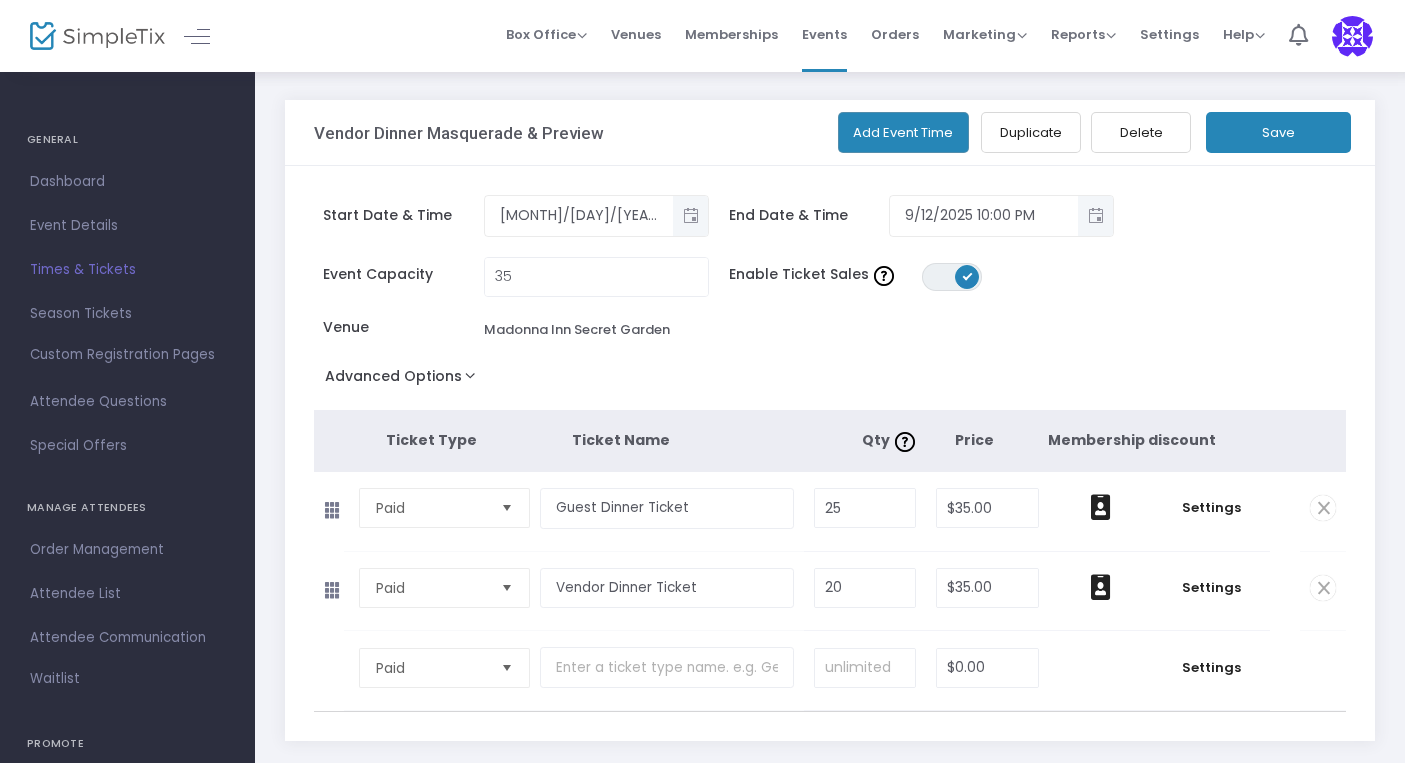 click on "Advanced Options" 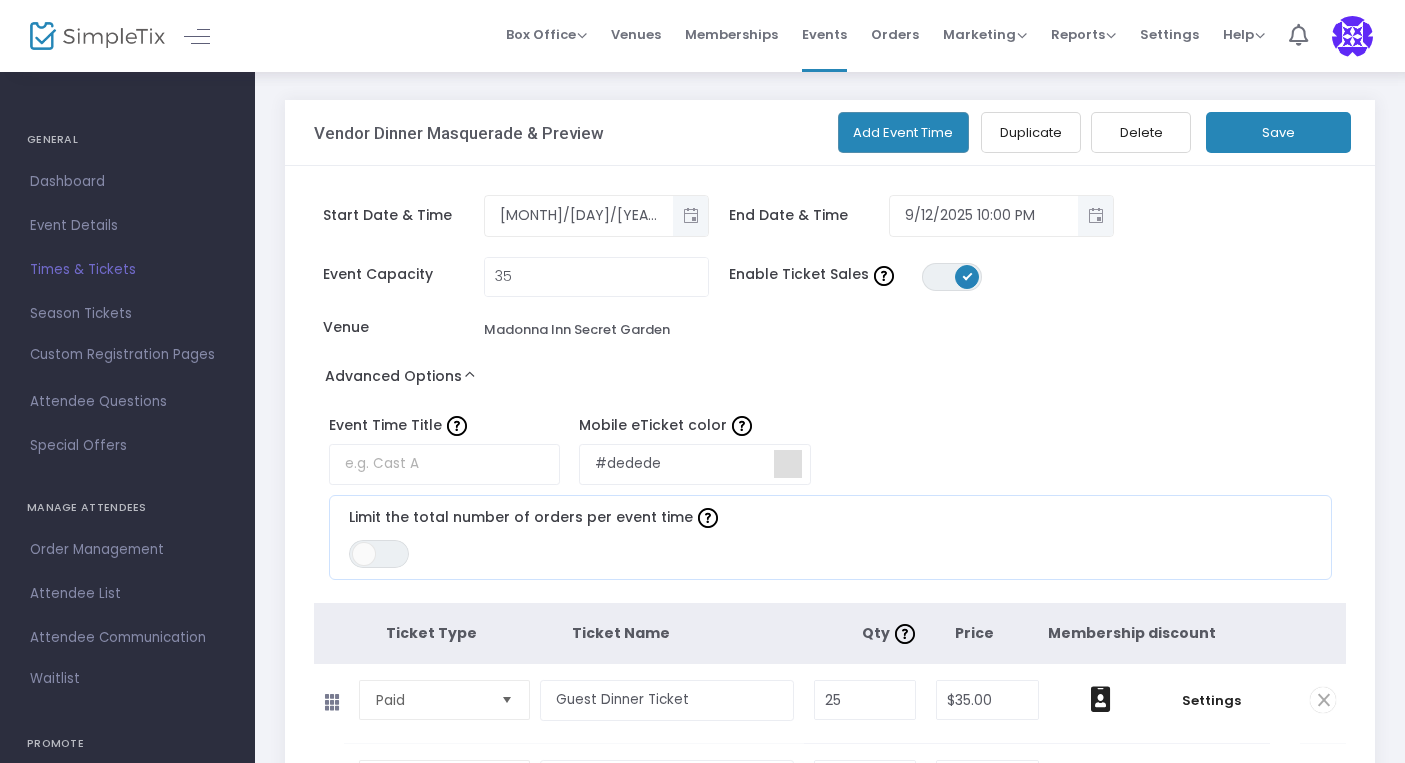 click on "Event Time Title  Mobile eTicket color  #dedede  Limit the total number of orders per event time  ON OFF" at bounding box center [820, 493] 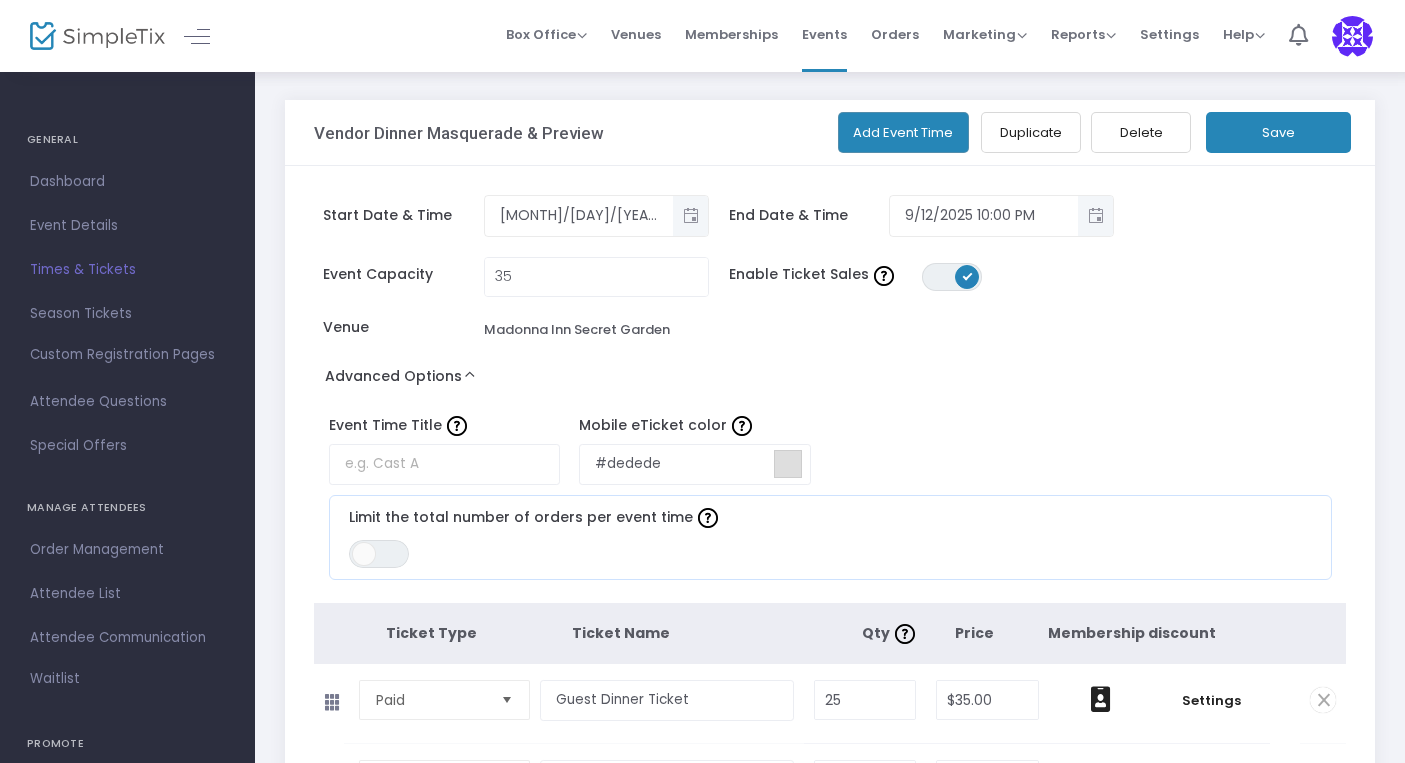 click at bounding box center (788, 464) 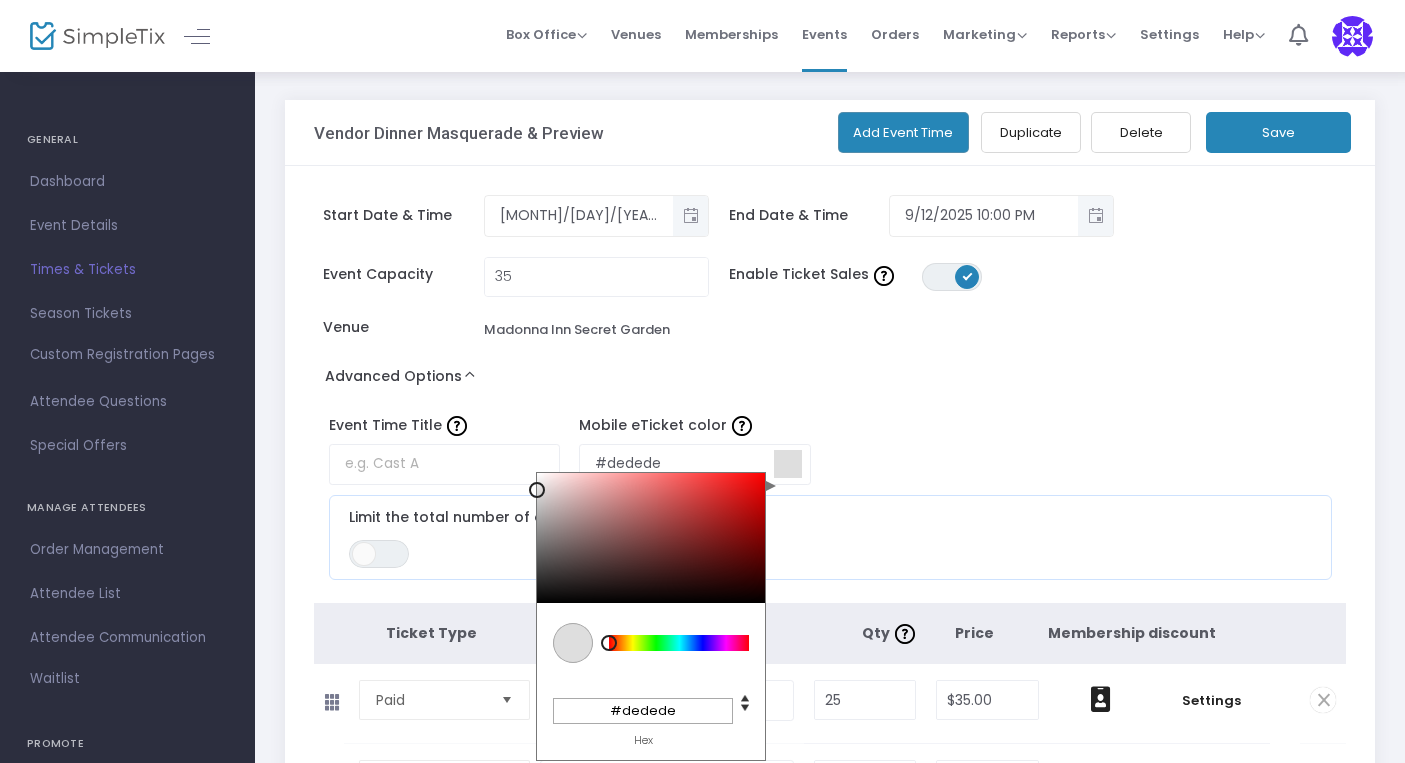 type on "#e0dede" 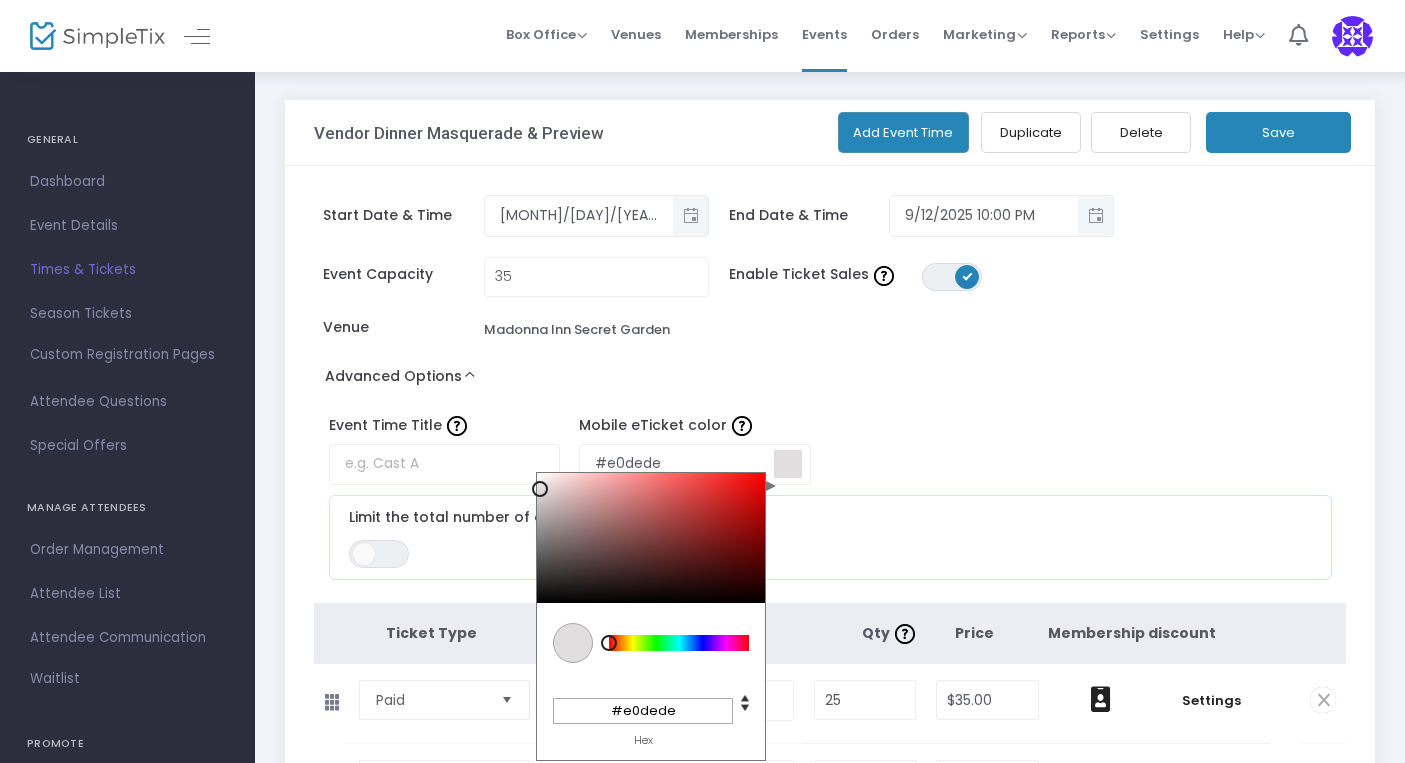 type on "#e2e0e0" 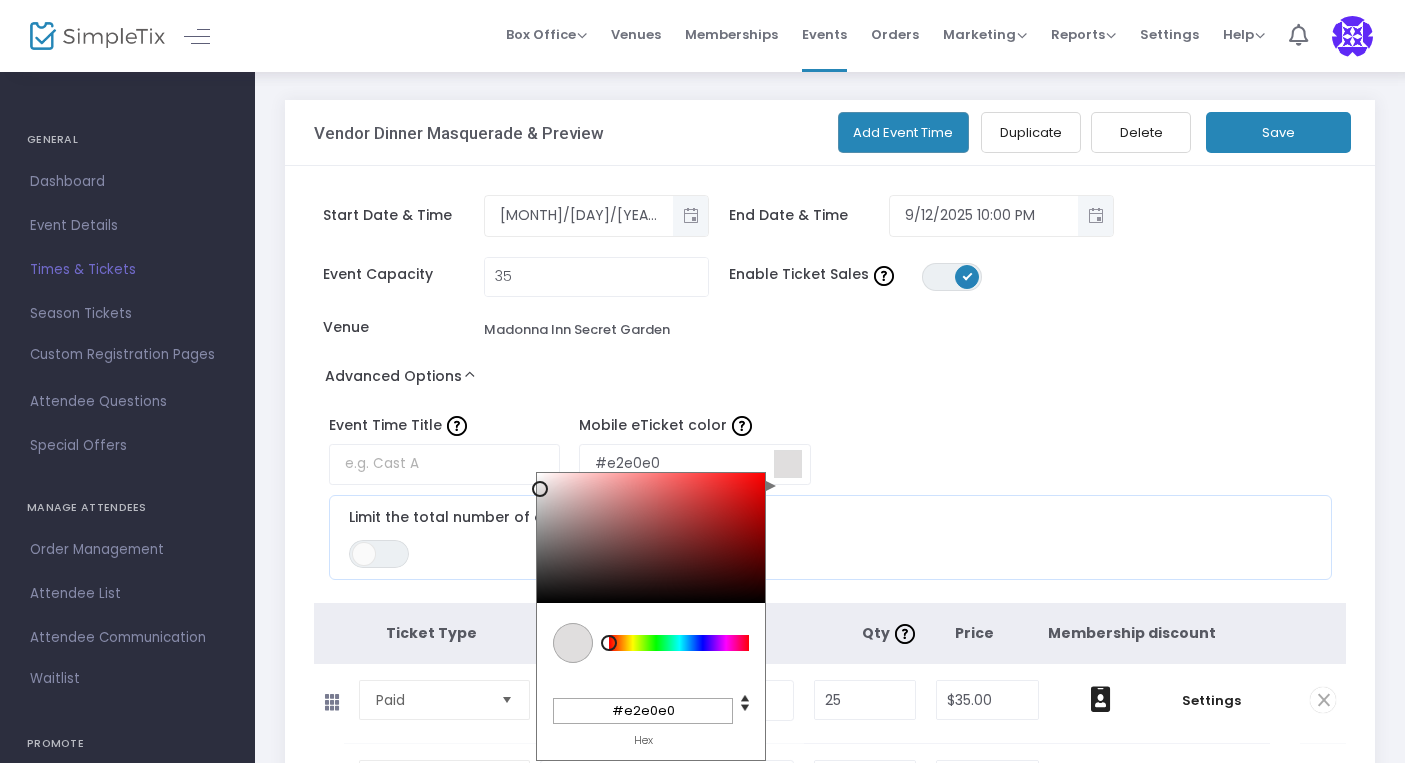 type on "#e4e2e2" 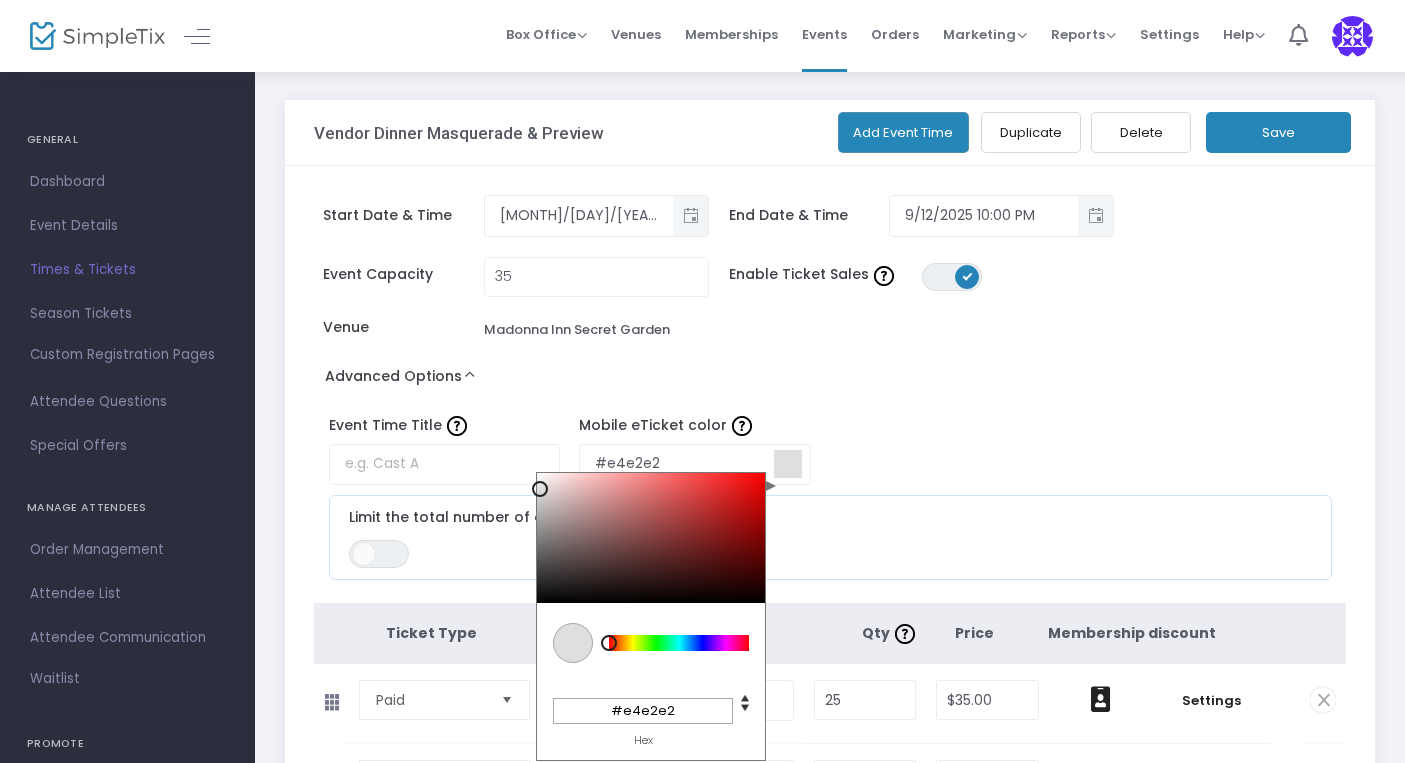 type on "#e6e4e4" 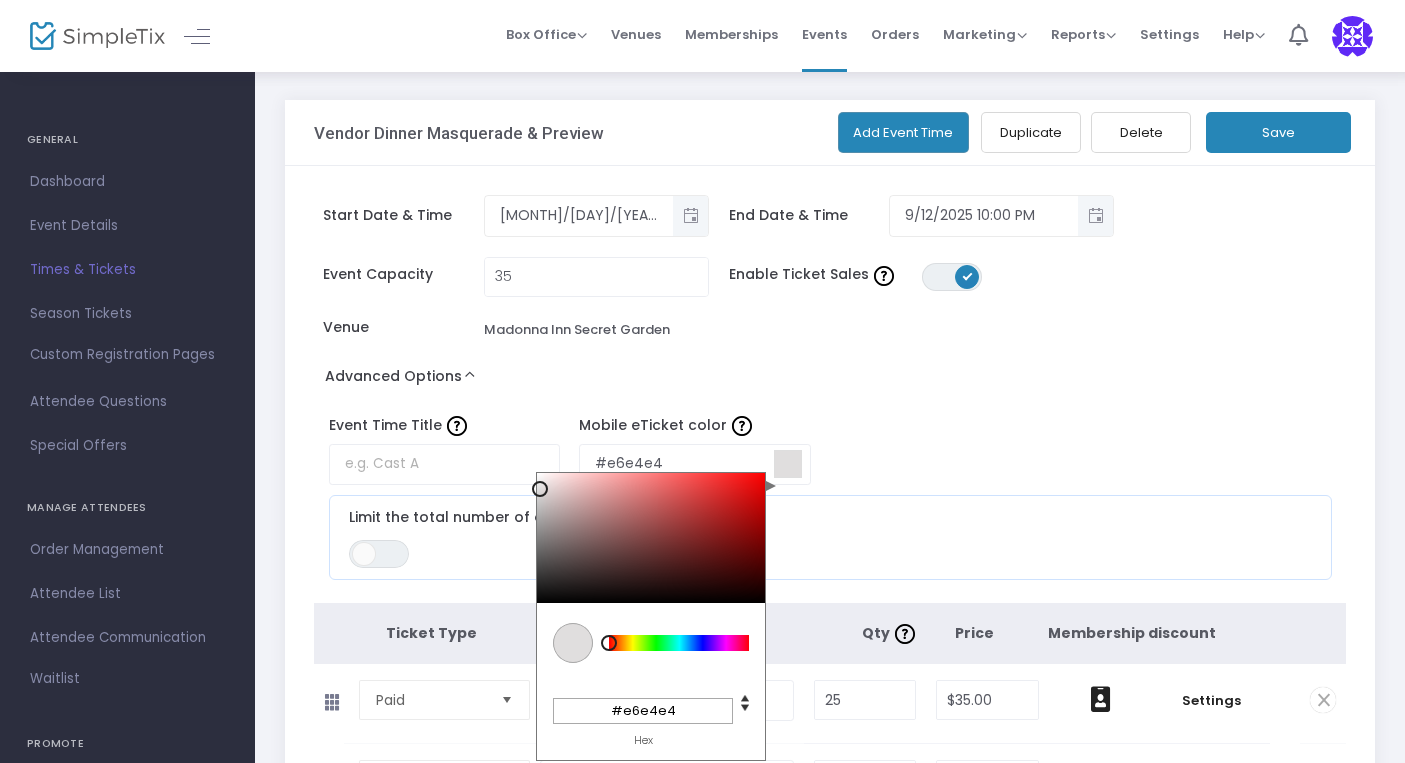type on "#e8e5e5" 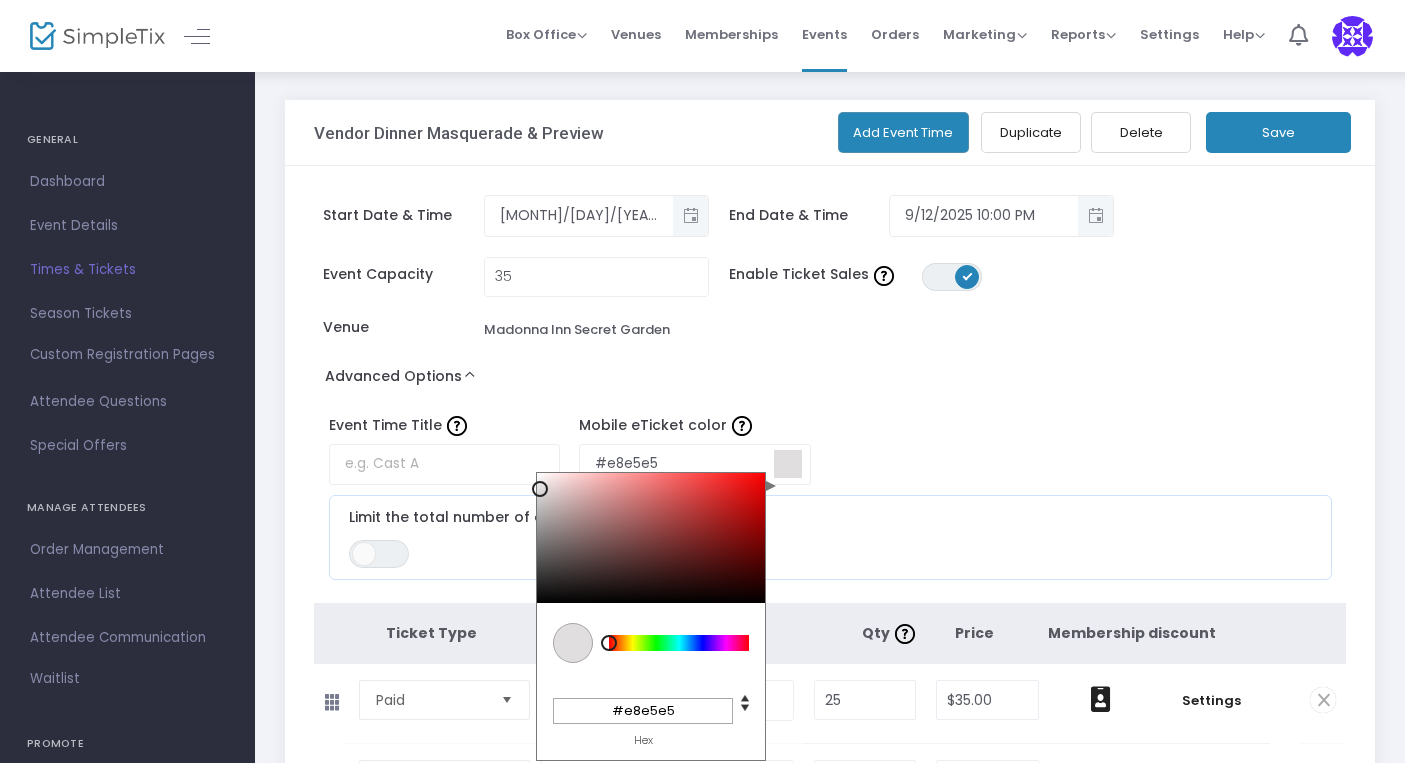 type on "#e8e7e7" 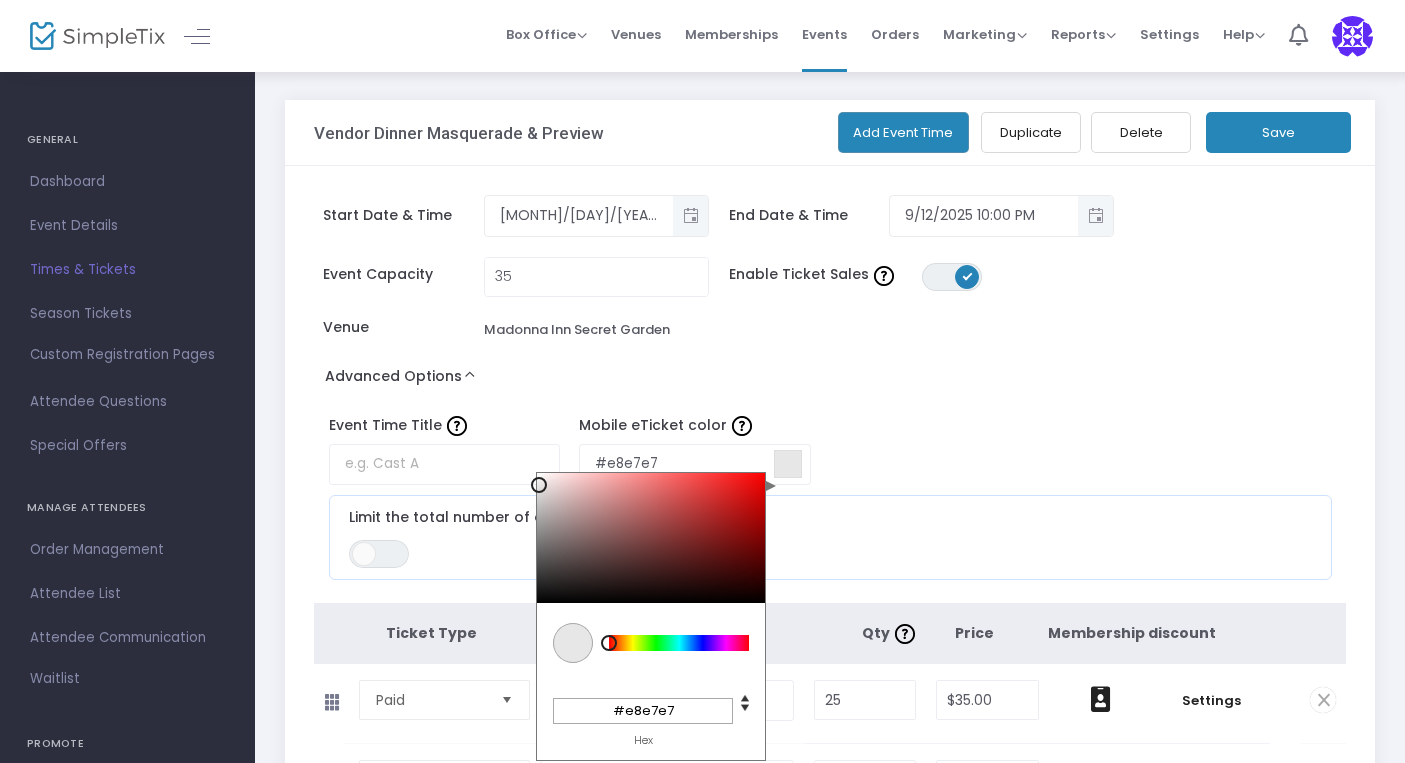 type on "#eae8e8" 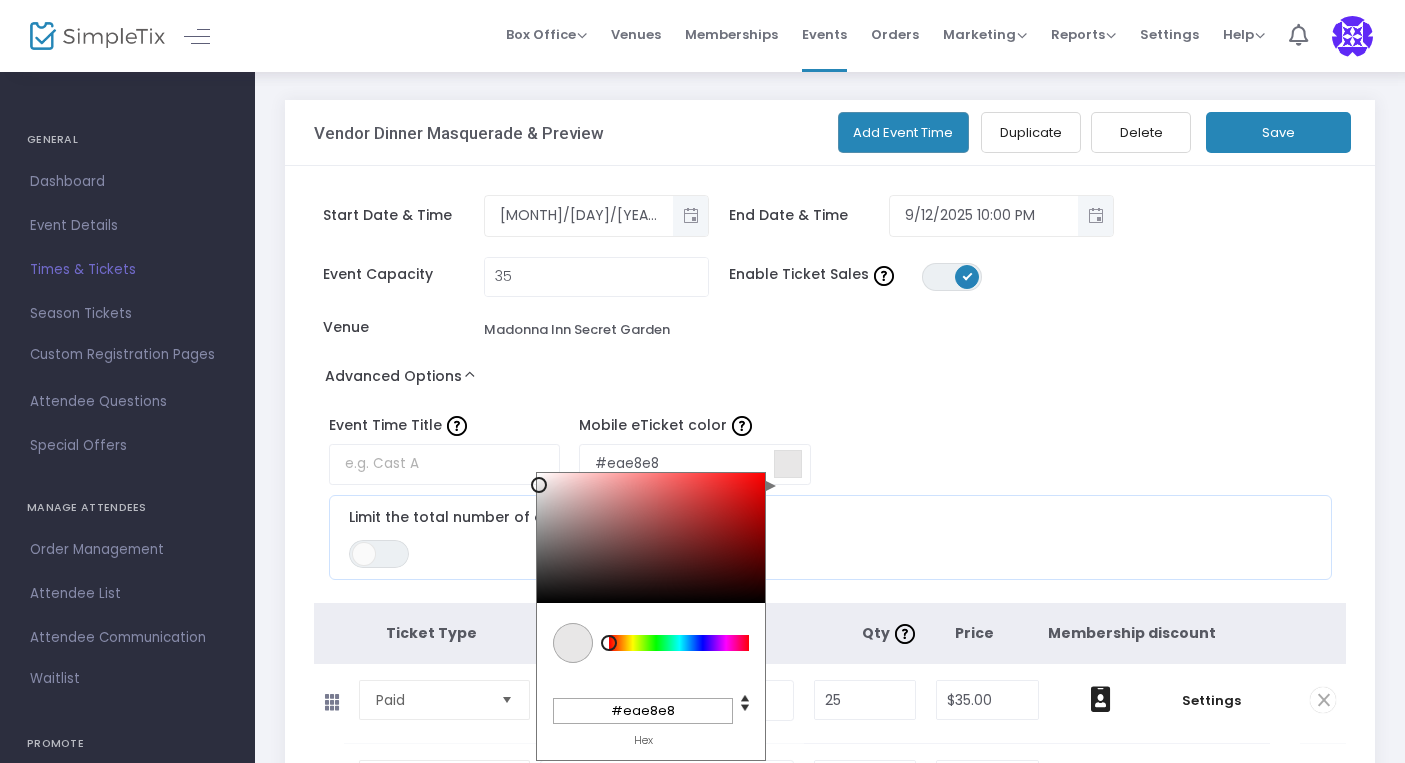 type on "#eae9e9" 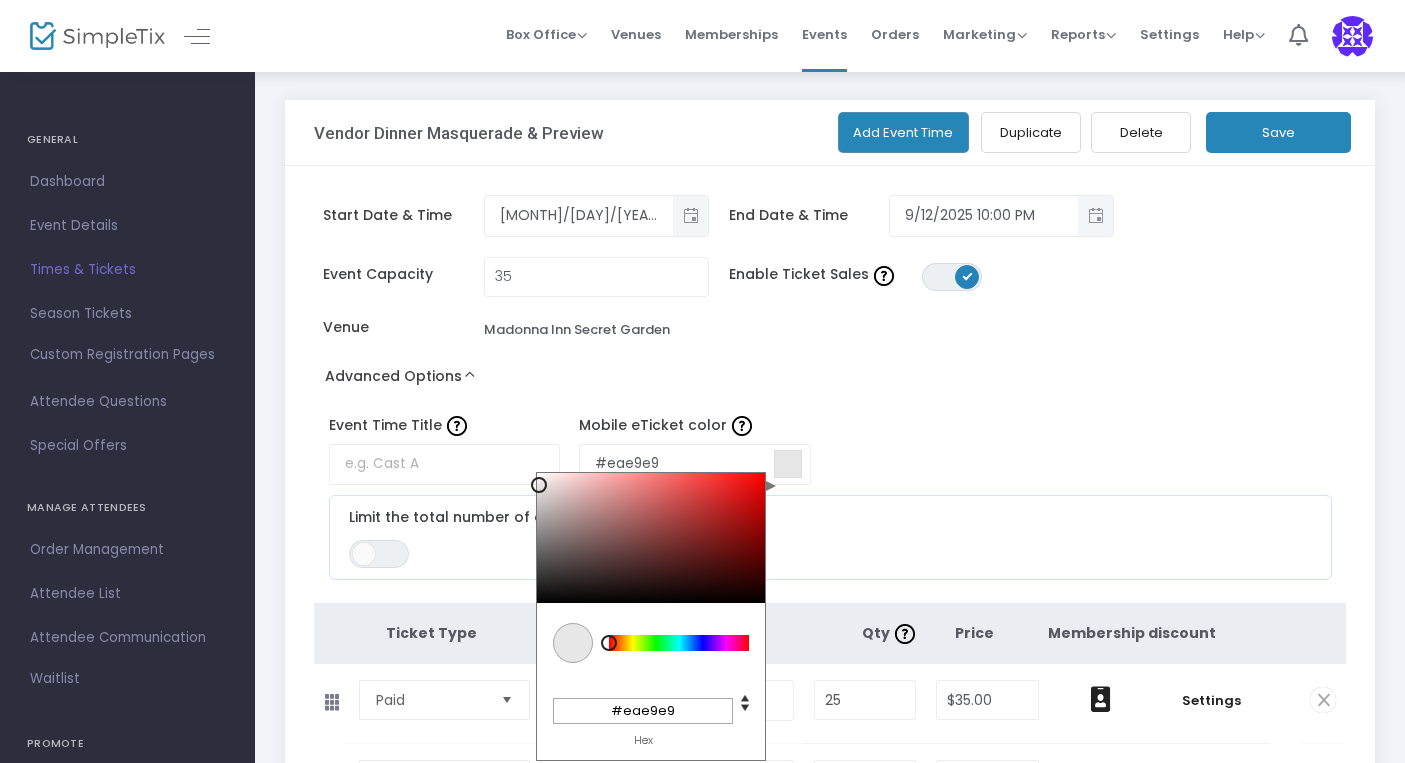 type on "#ecebeb" 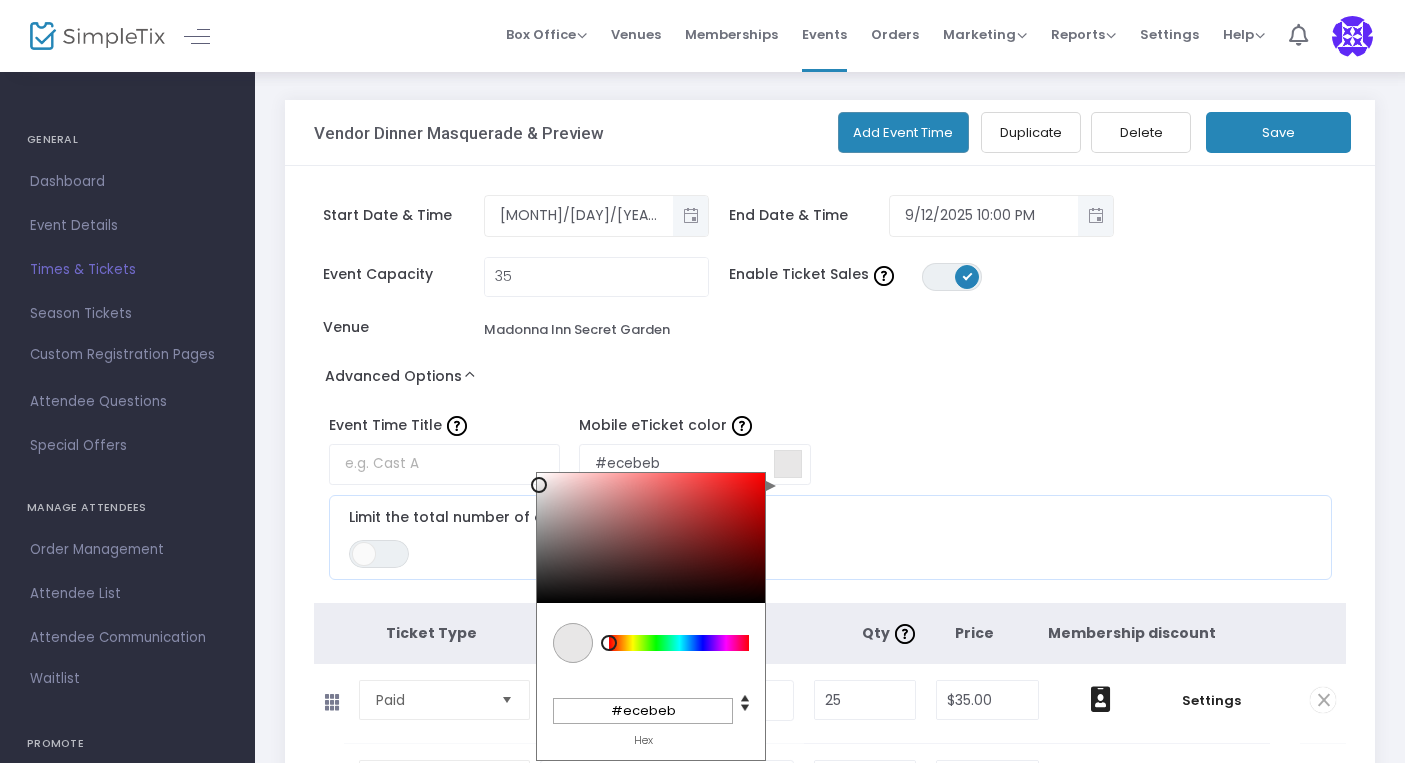 type on "#eeeded" 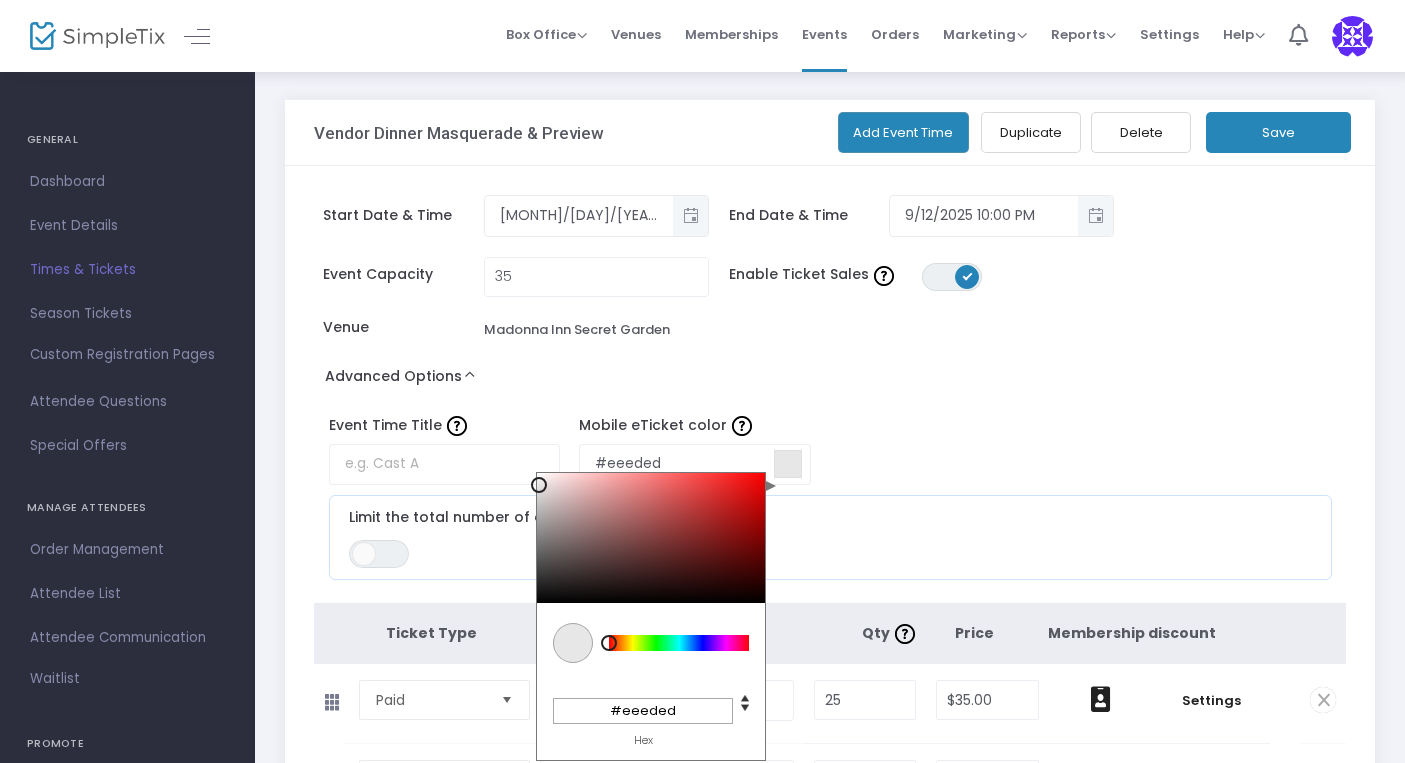 type on "#f0f0f0" 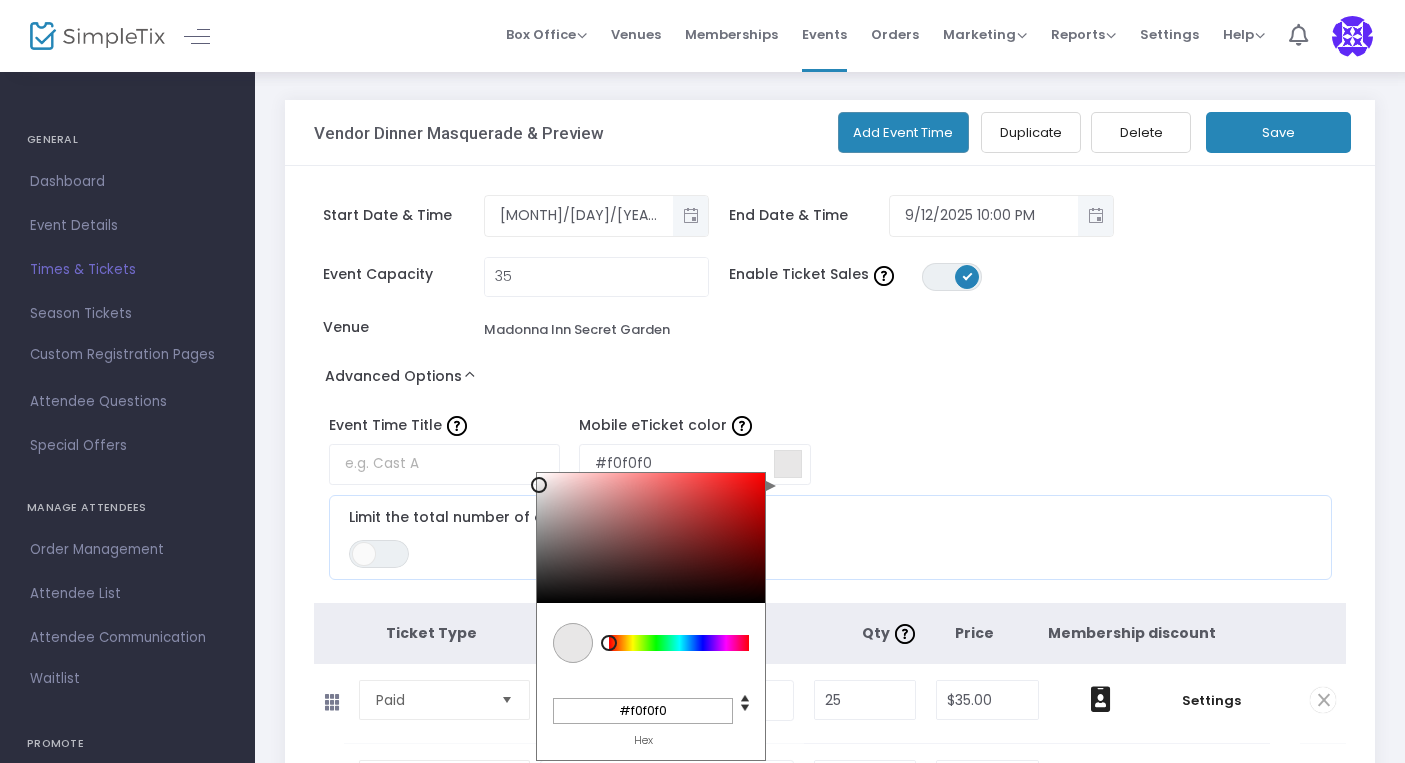 type on "#f2f2f2" 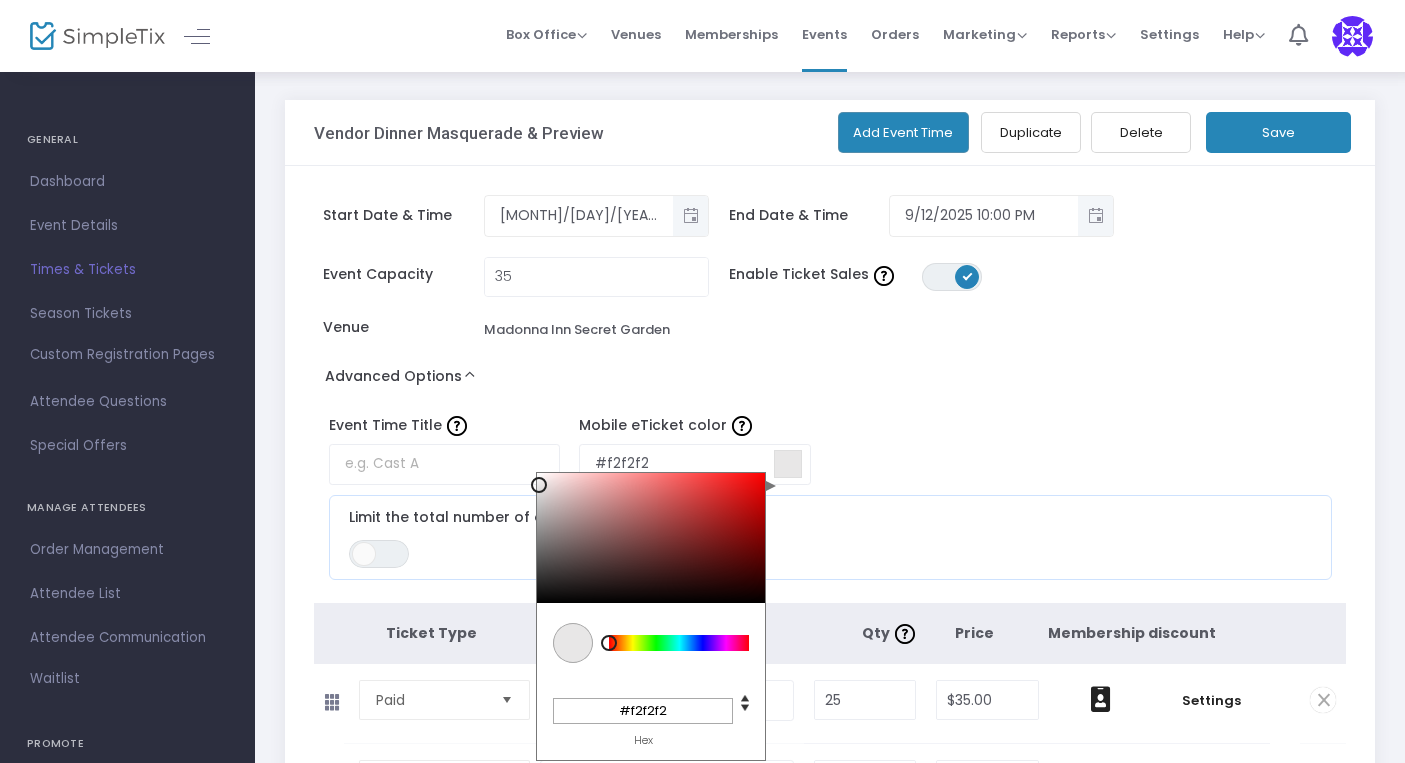 type on "#f4f4f4" 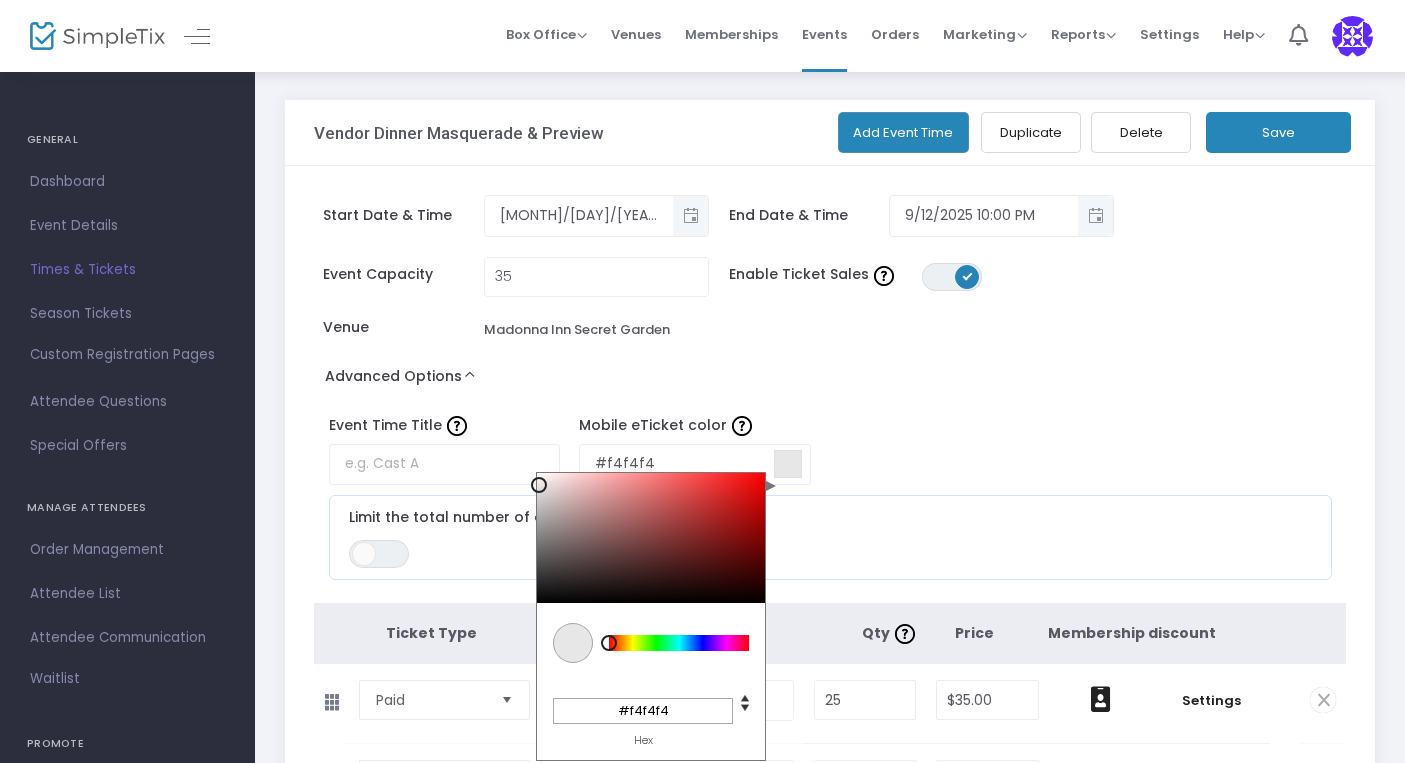 type on "#f6f6f6" 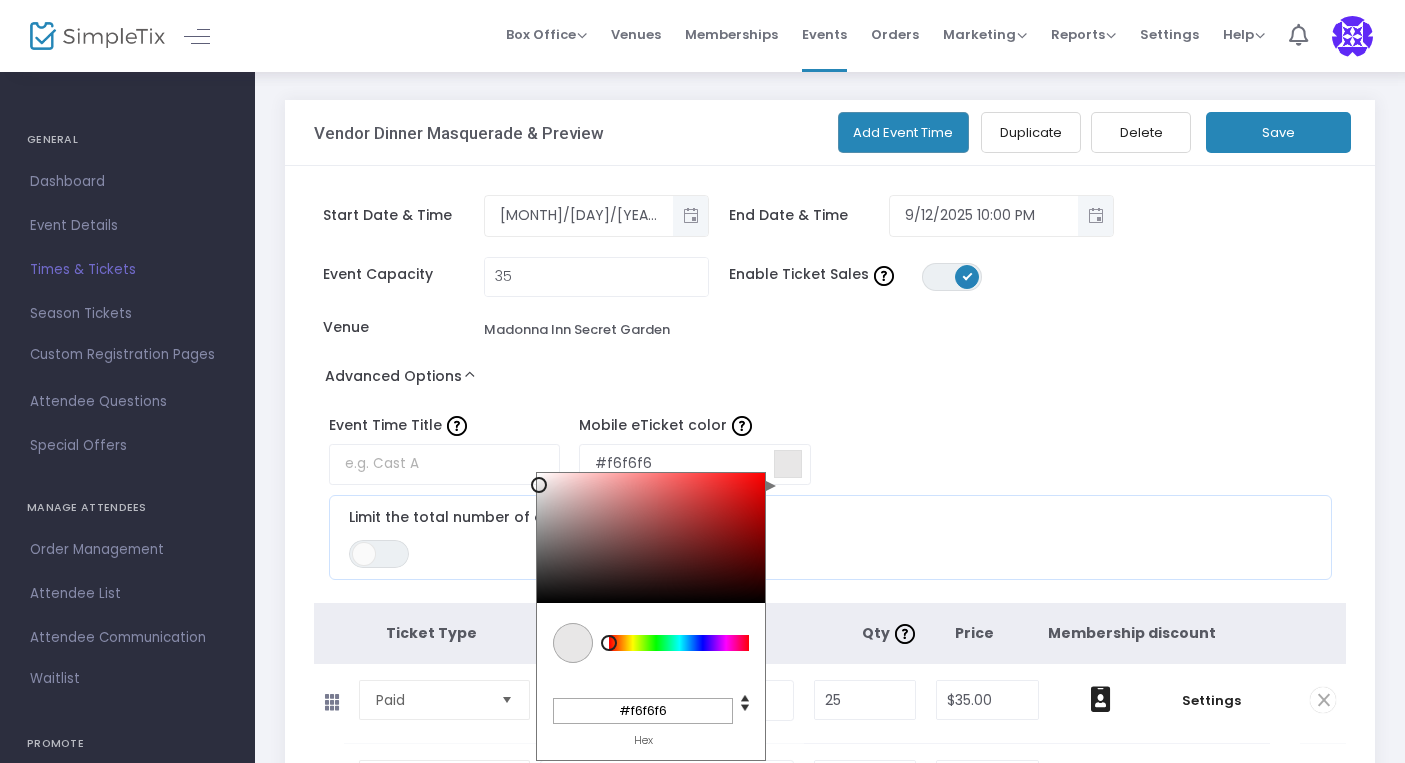 type on "#f8f8f8" 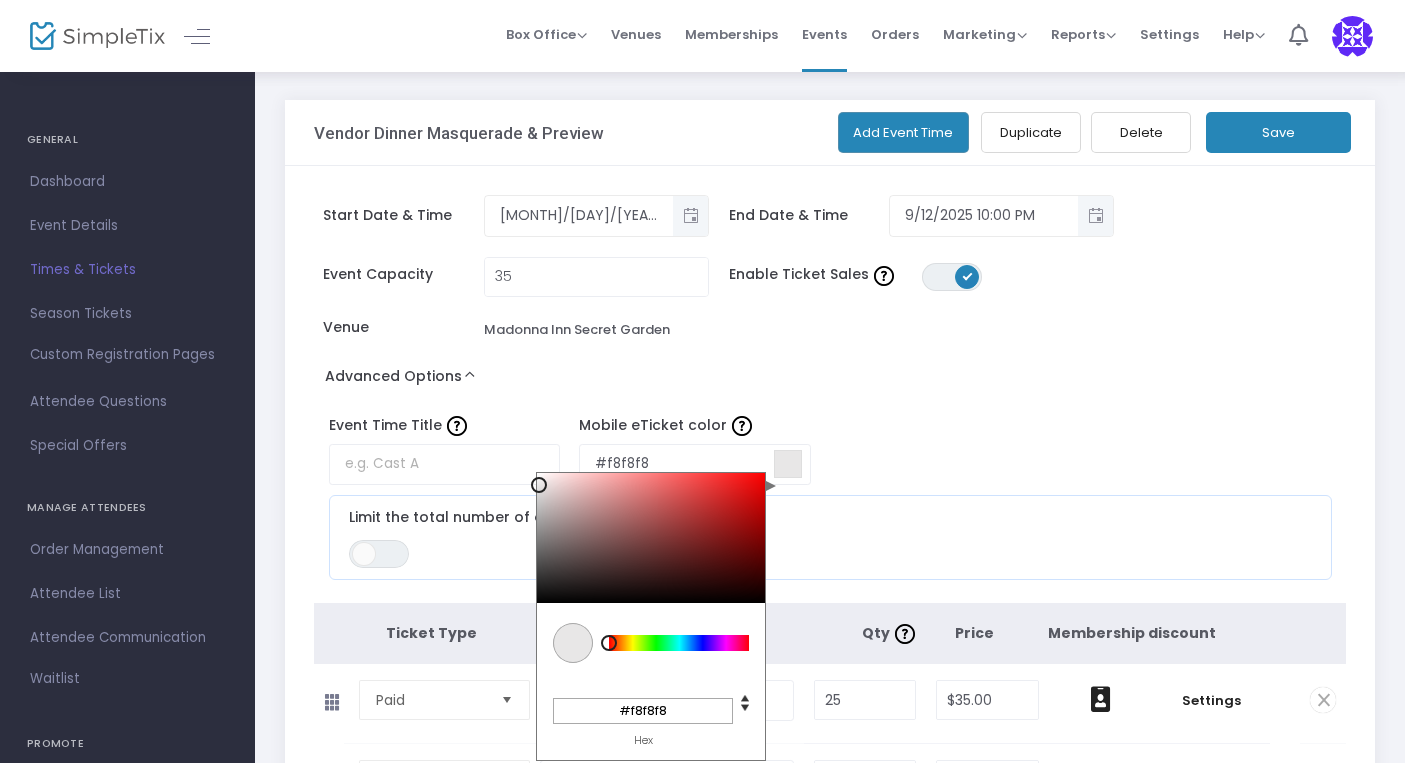 type on "#fafafa" 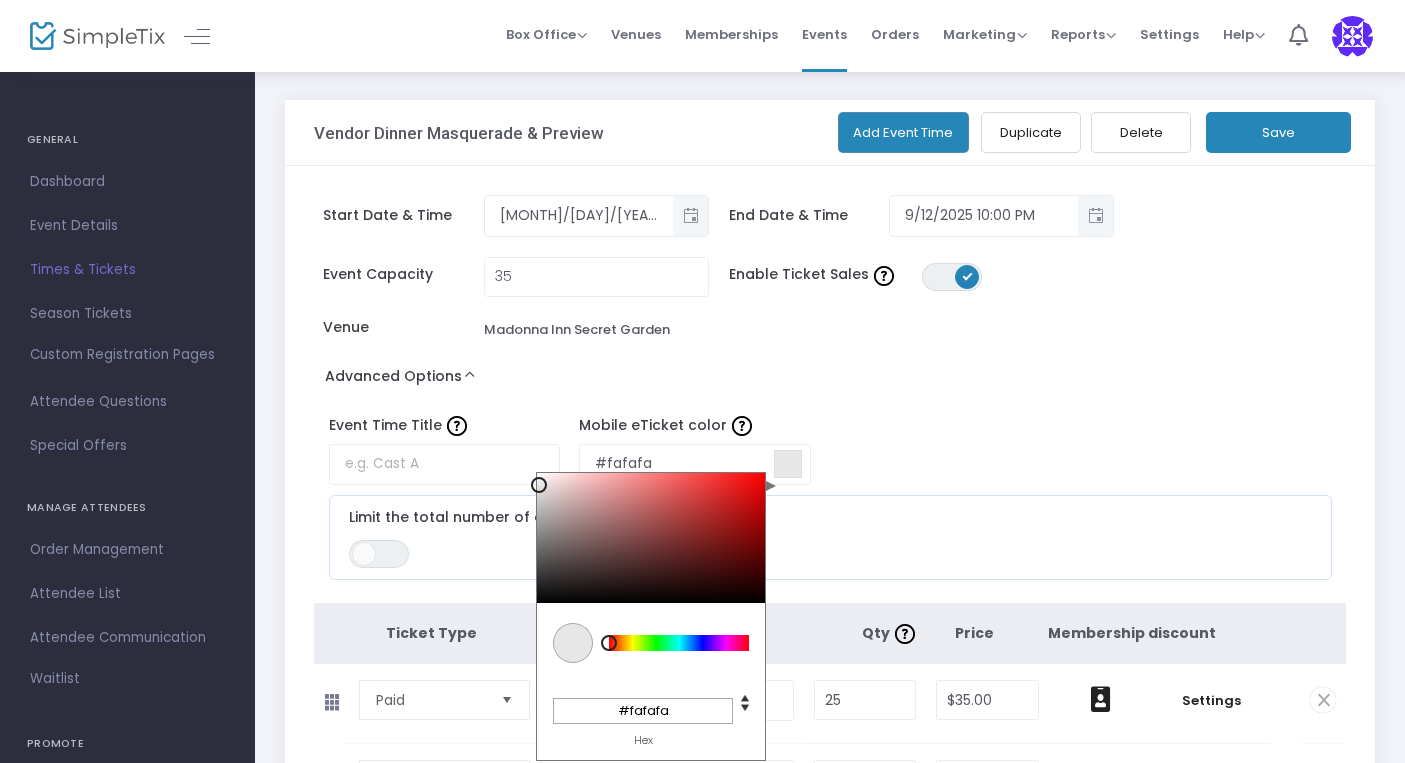 type on "#fcfcfc" 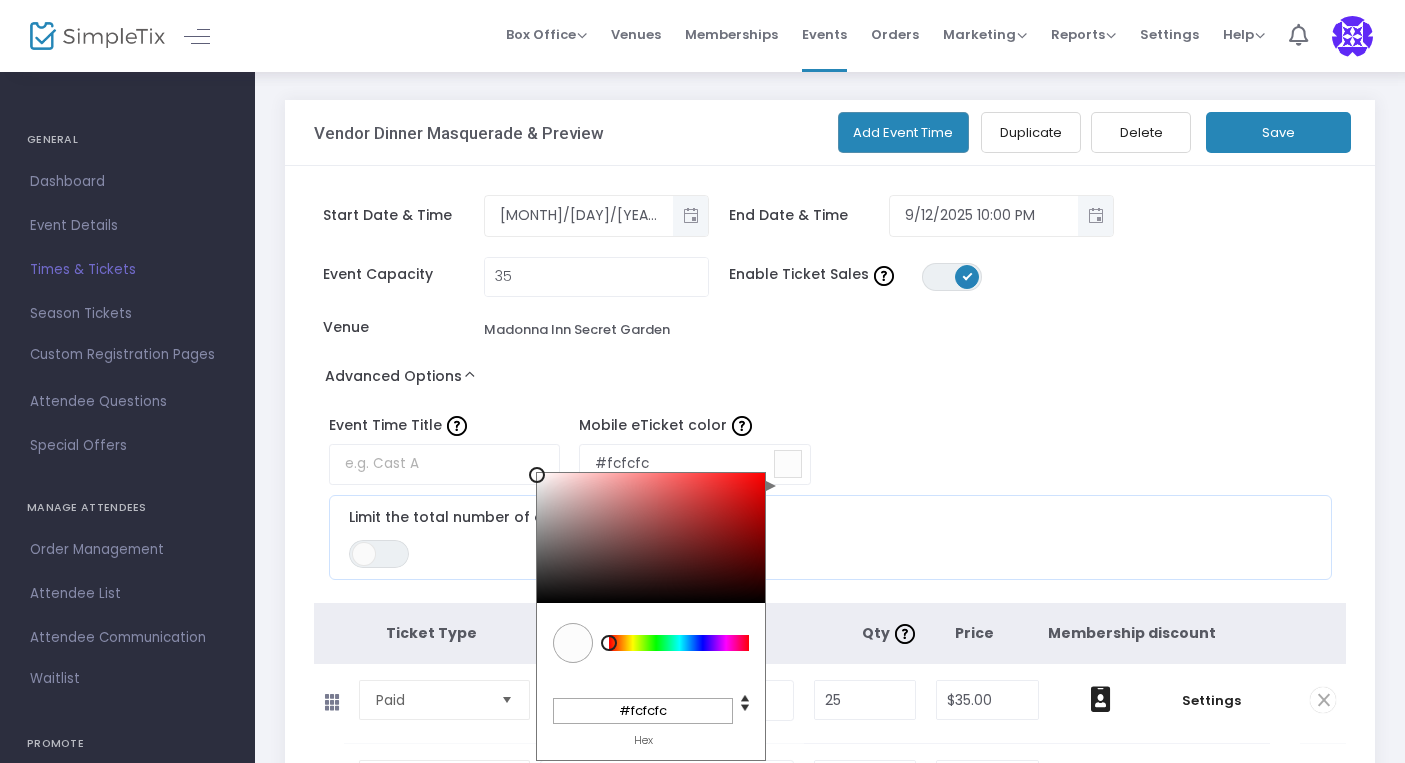 type on "#fcfbfb" 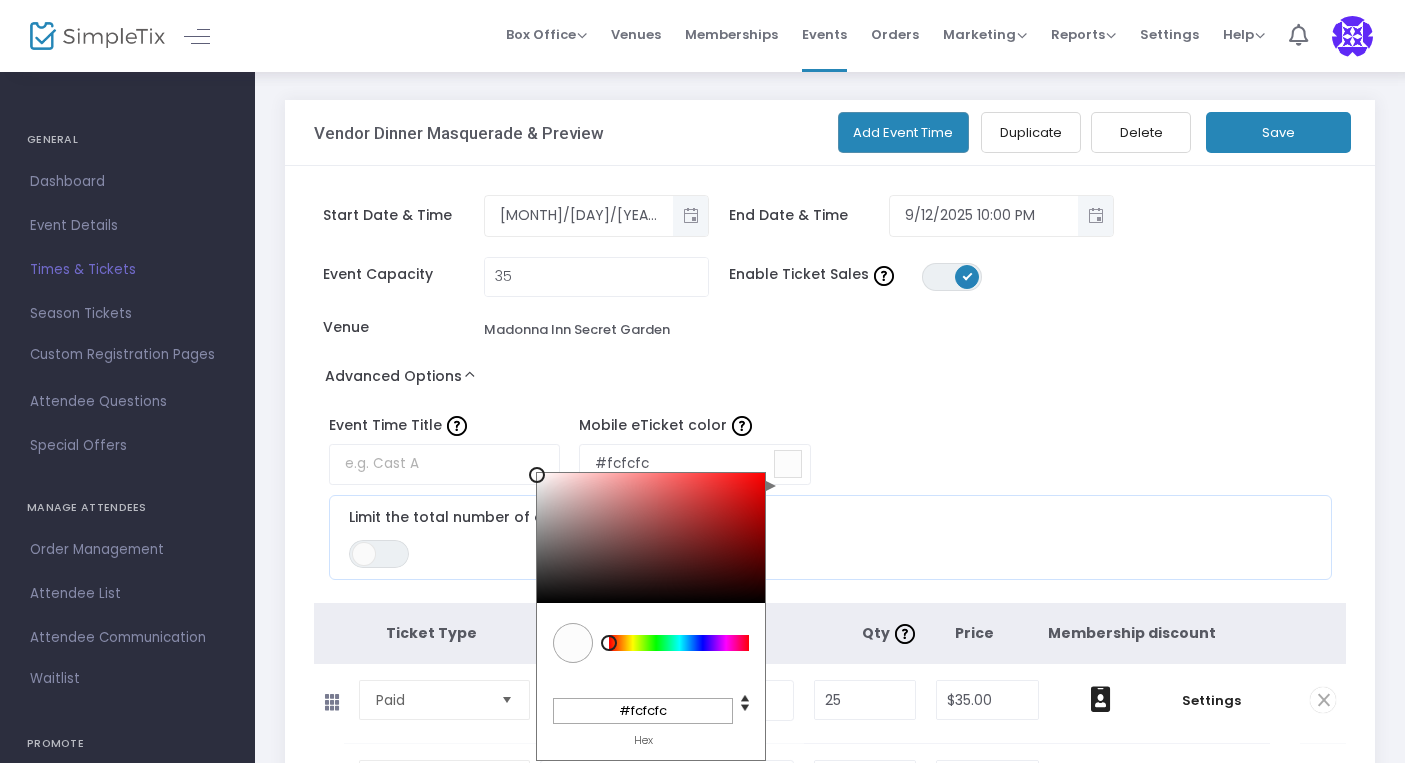 type on "#fcfbfb" 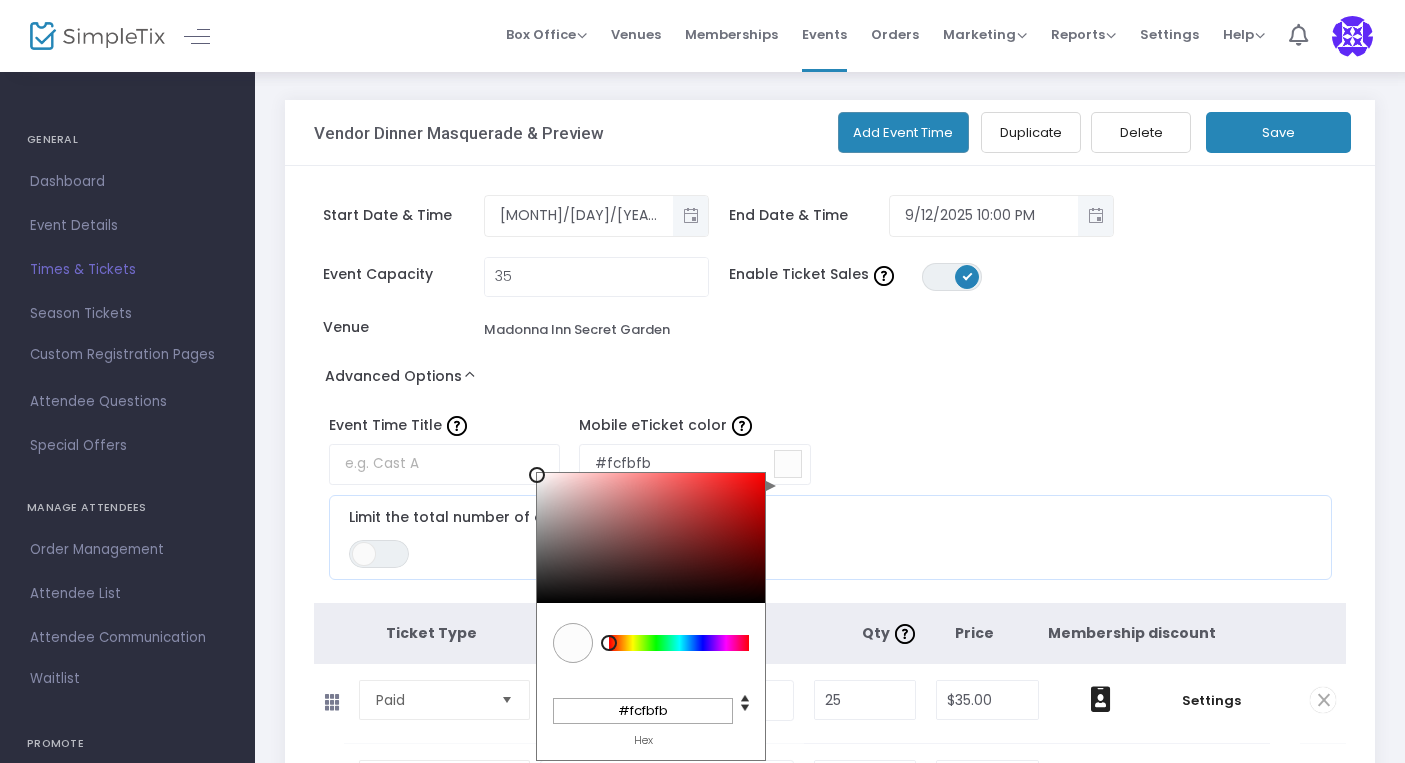 type on "#fefdfd" 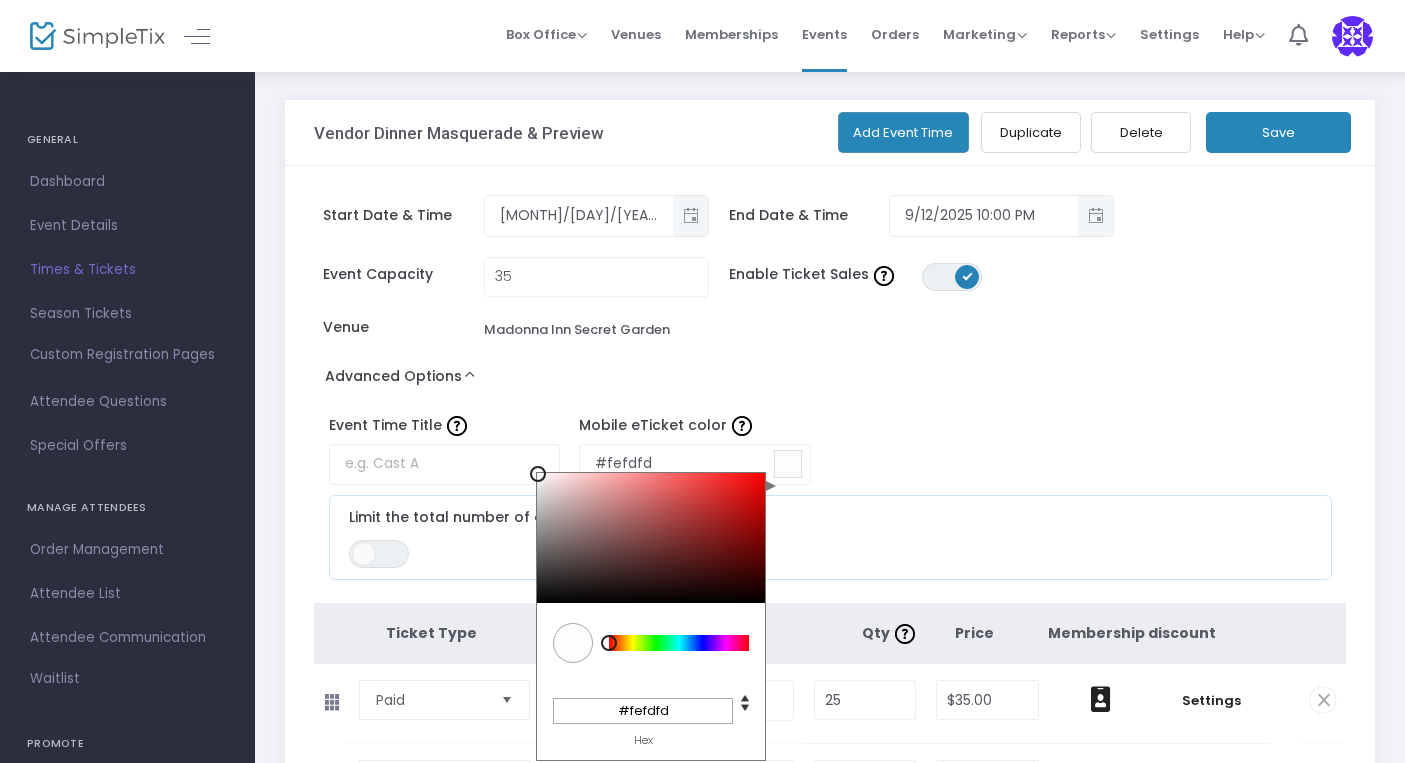 type on "#fefefe" 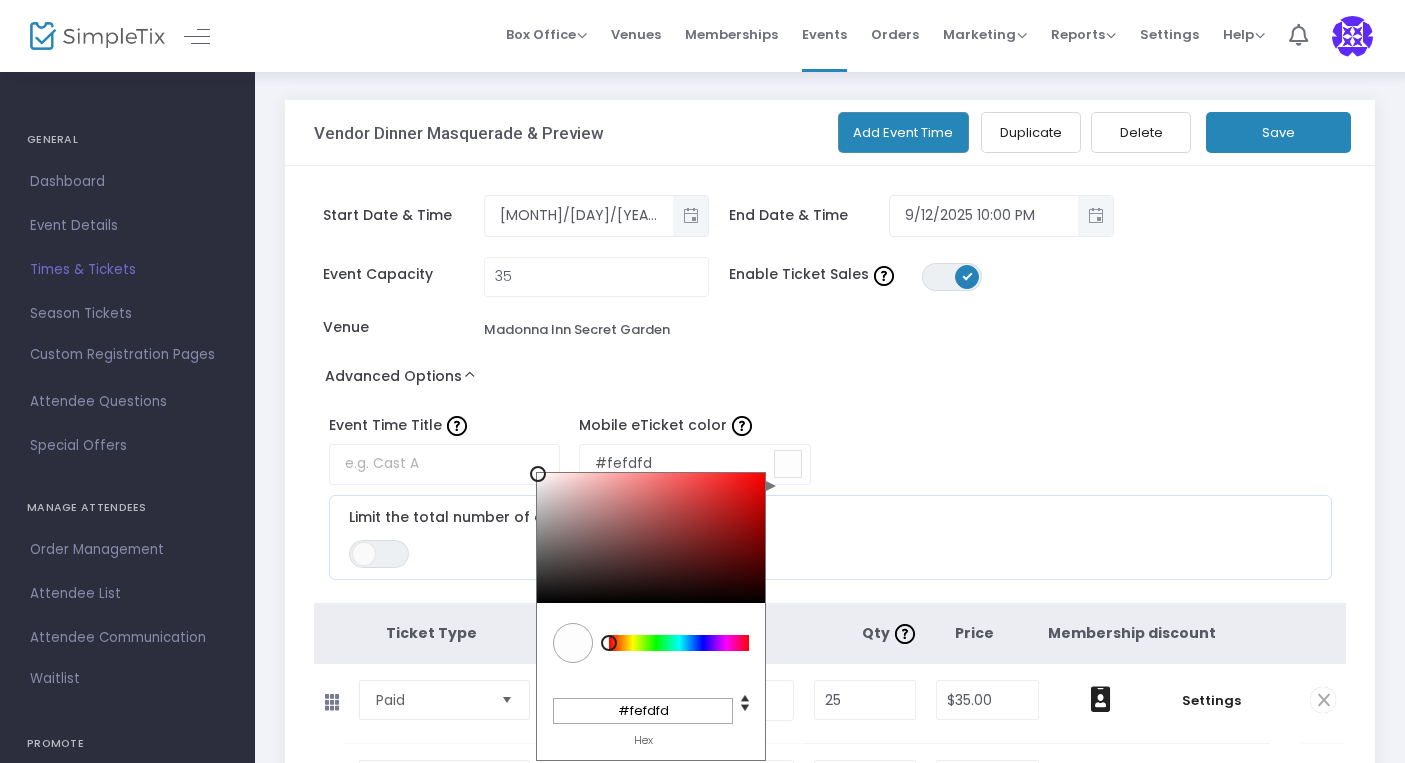 type on "#fefefe" 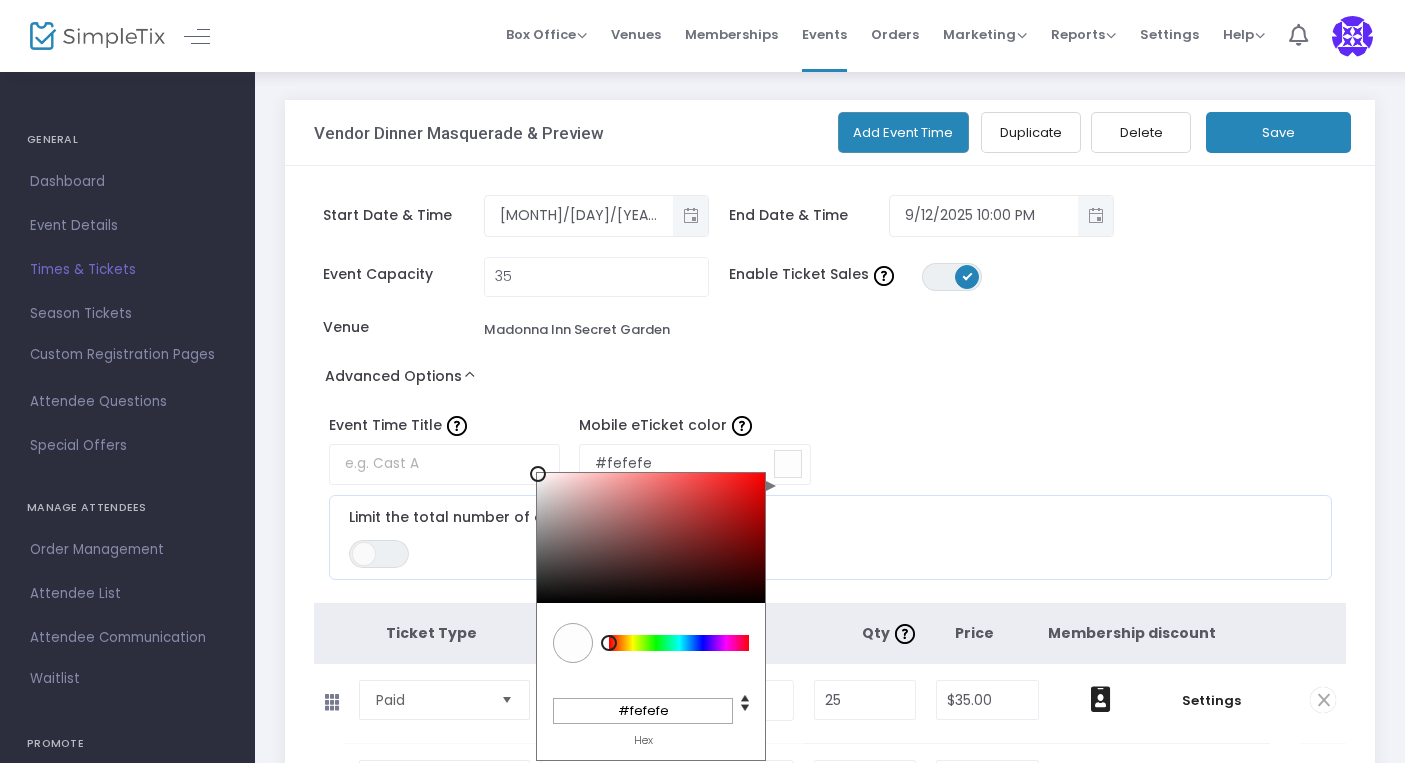 type on "#ffffff" 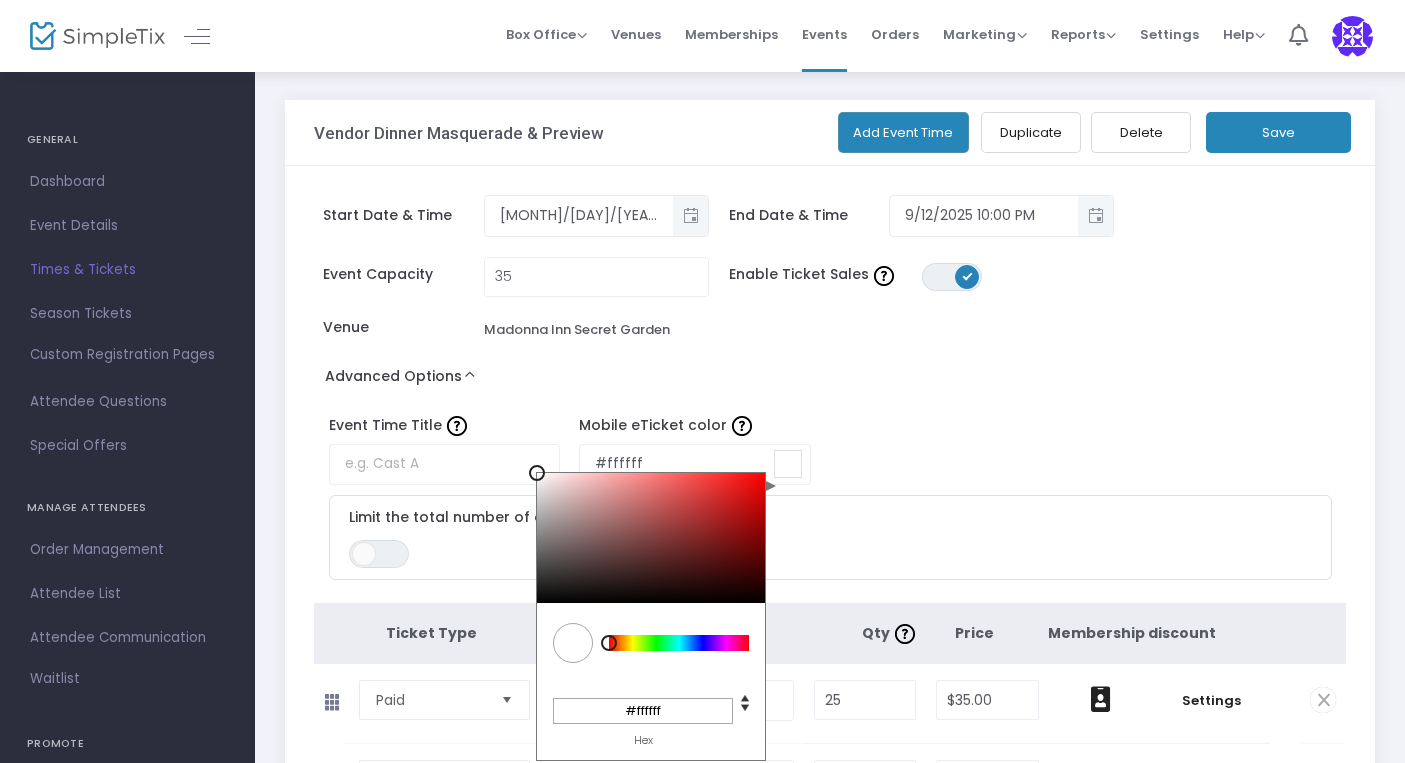 drag, startPoint x: 540, startPoint y: 488, endPoint x: 534, endPoint y: 472, distance: 17.088007 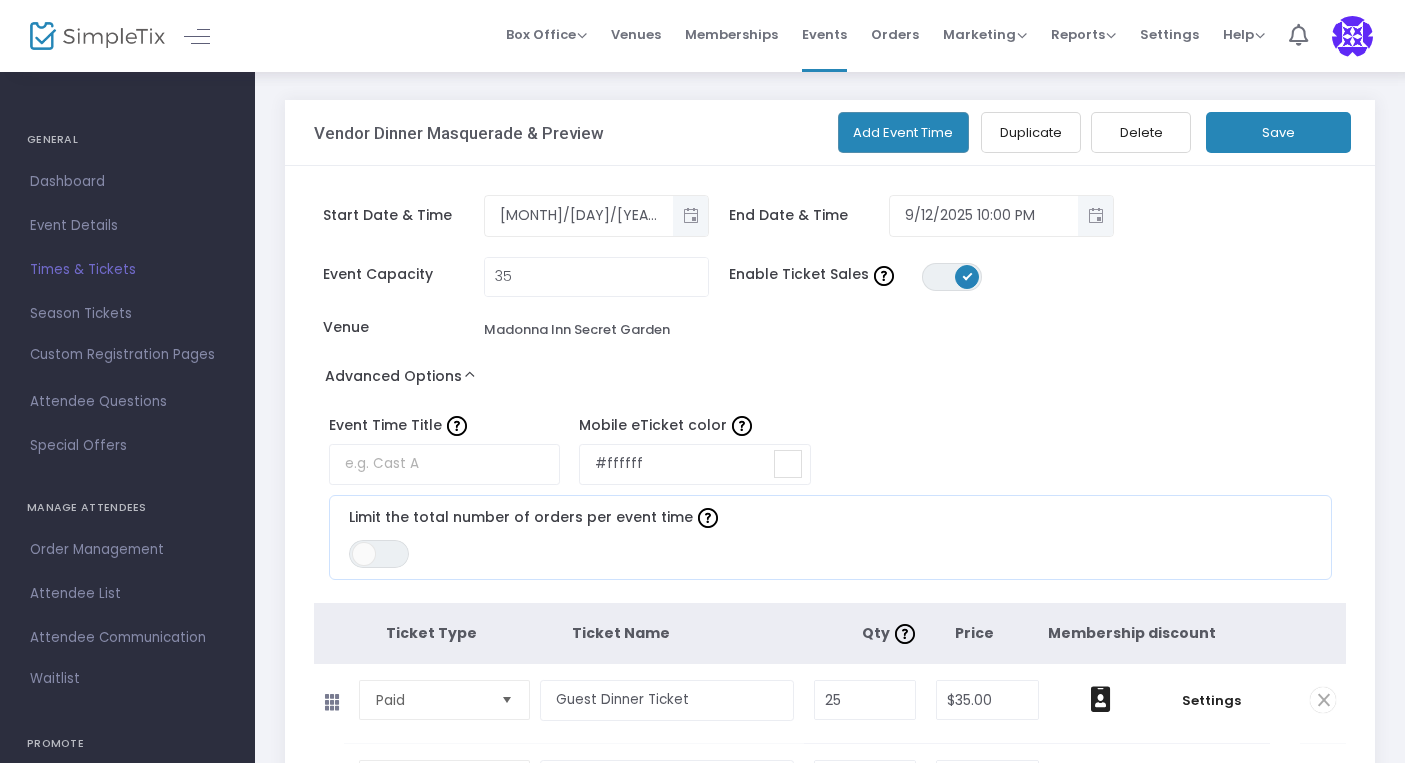 click on "Event Time Title  Mobile eTicket color  #ffffff C M Y K 0 100 100 H S L 255 255 255 R G B #ffffff Hex  Limit the total number of orders per event time  ON OFF" at bounding box center [820, 493] 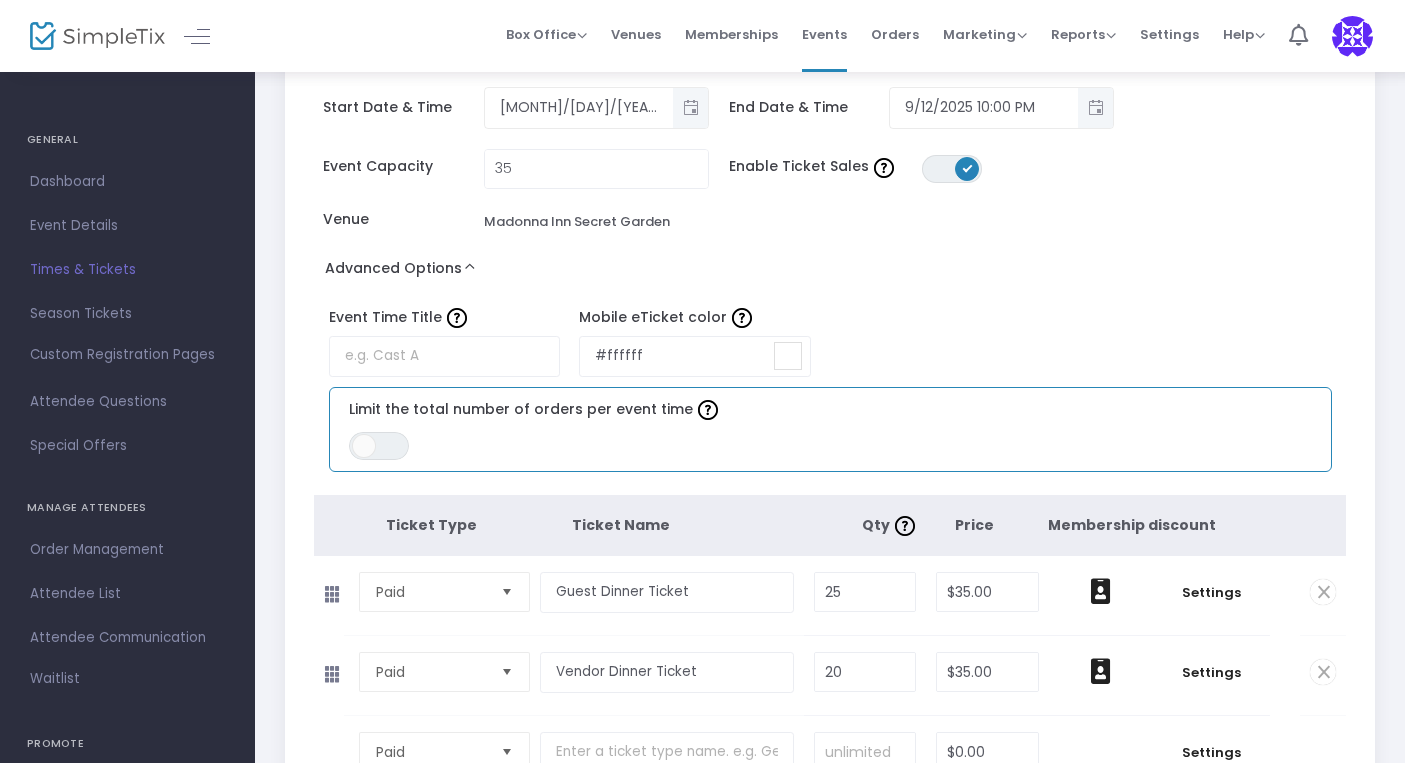 scroll, scrollTop: 106, scrollLeft: 0, axis: vertical 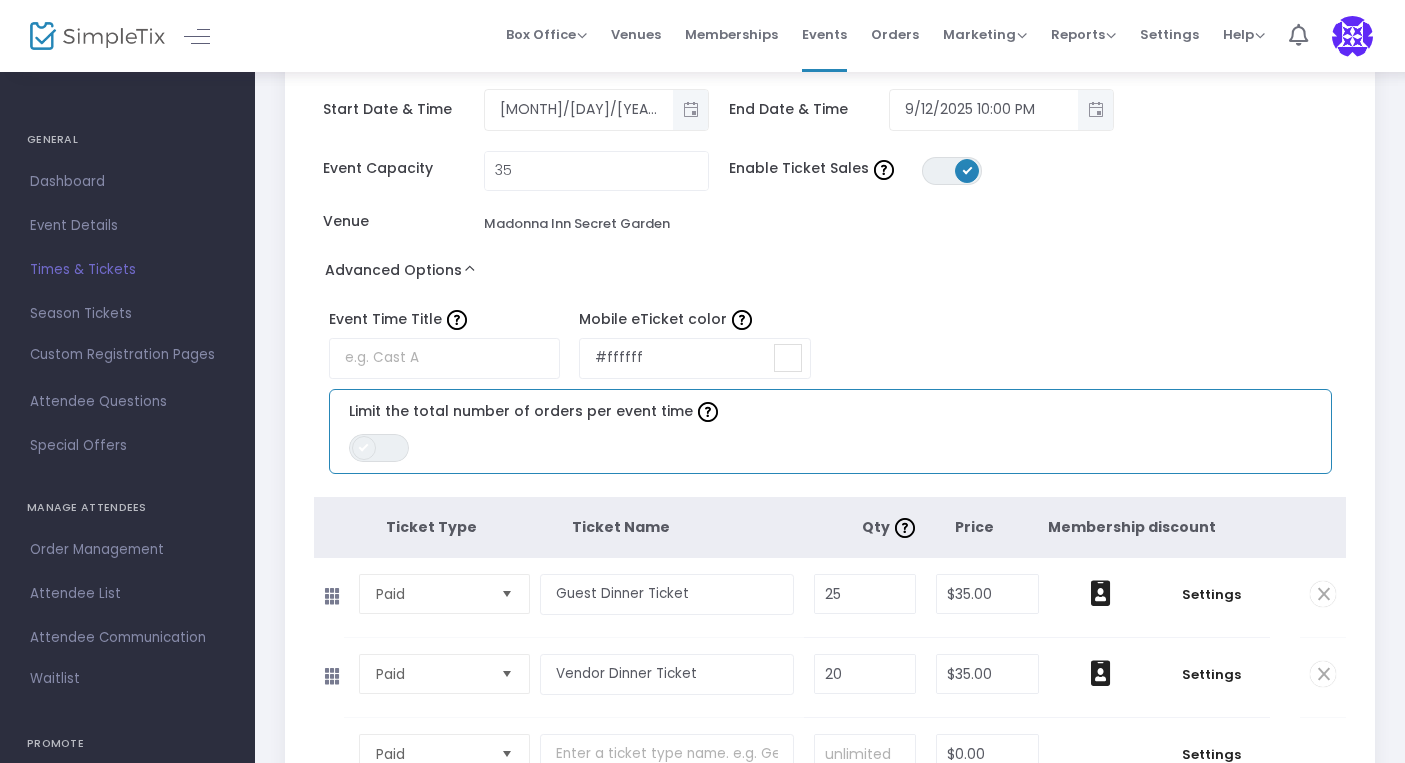 click at bounding box center [364, 448] 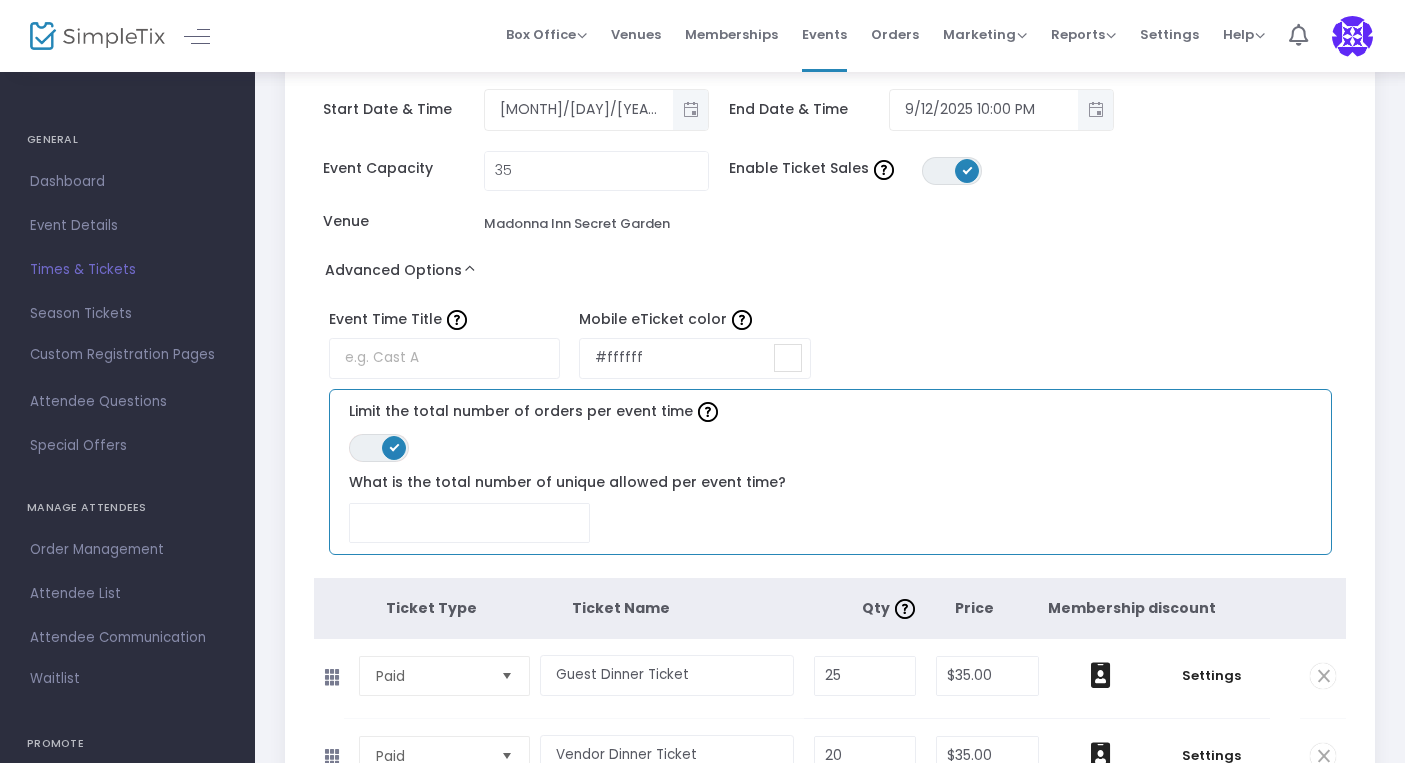 click at bounding box center [394, 448] 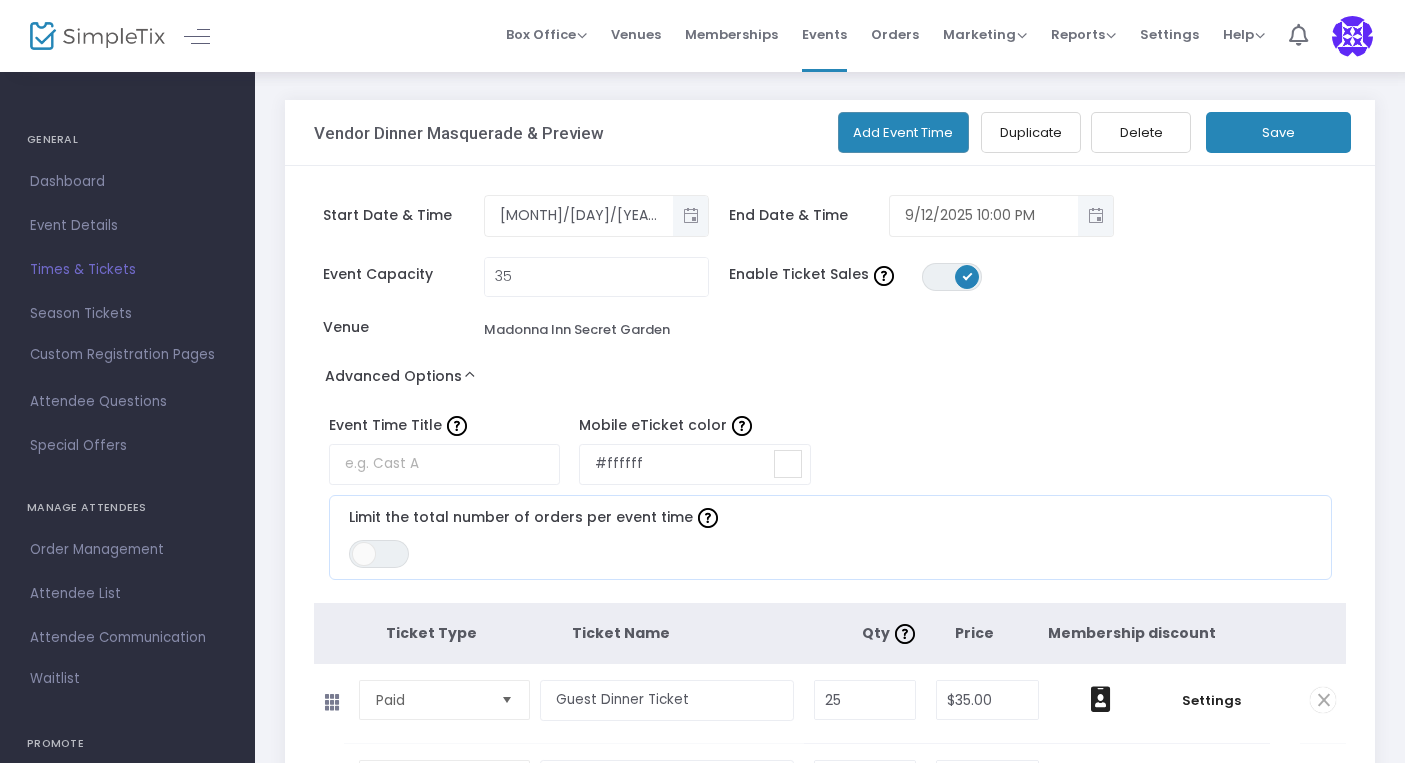 scroll, scrollTop: 0, scrollLeft: 0, axis: both 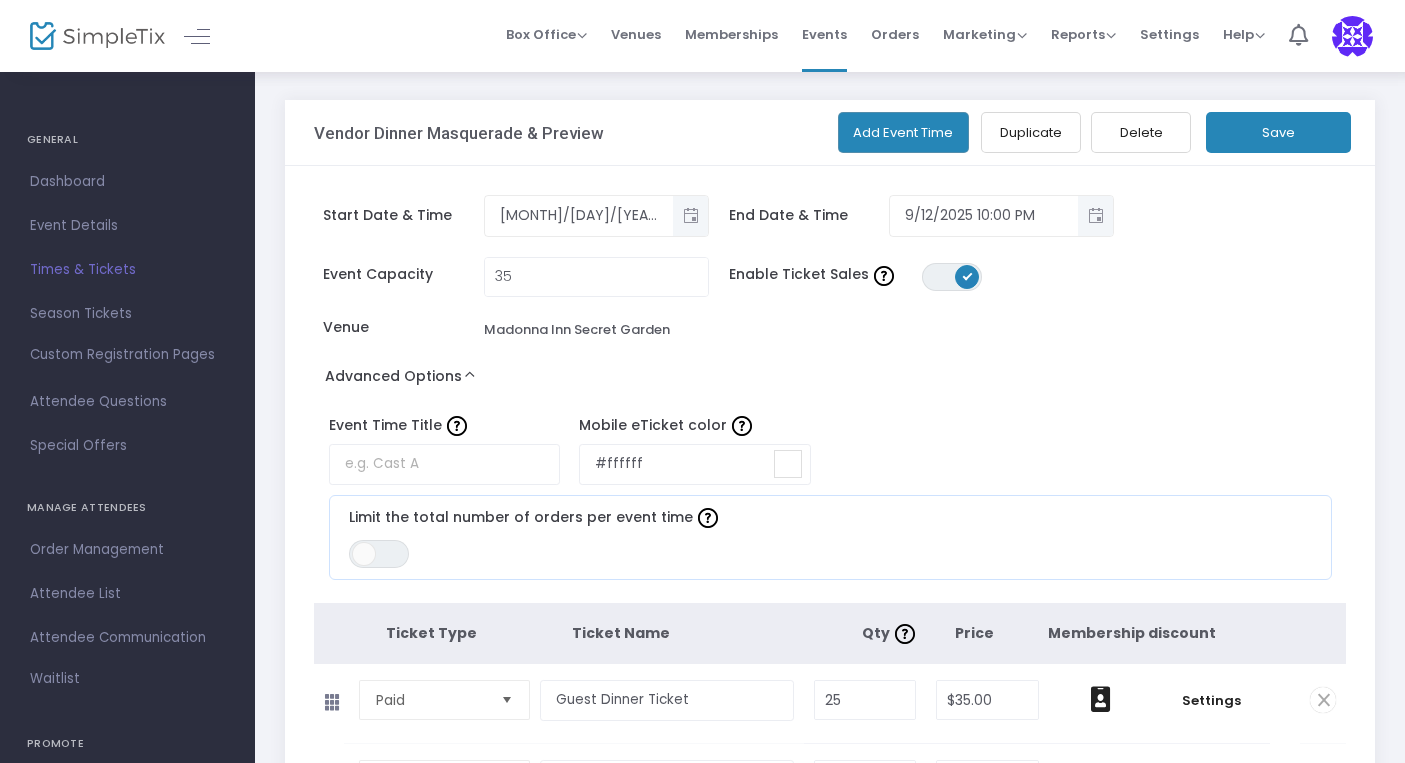 click on "Save" 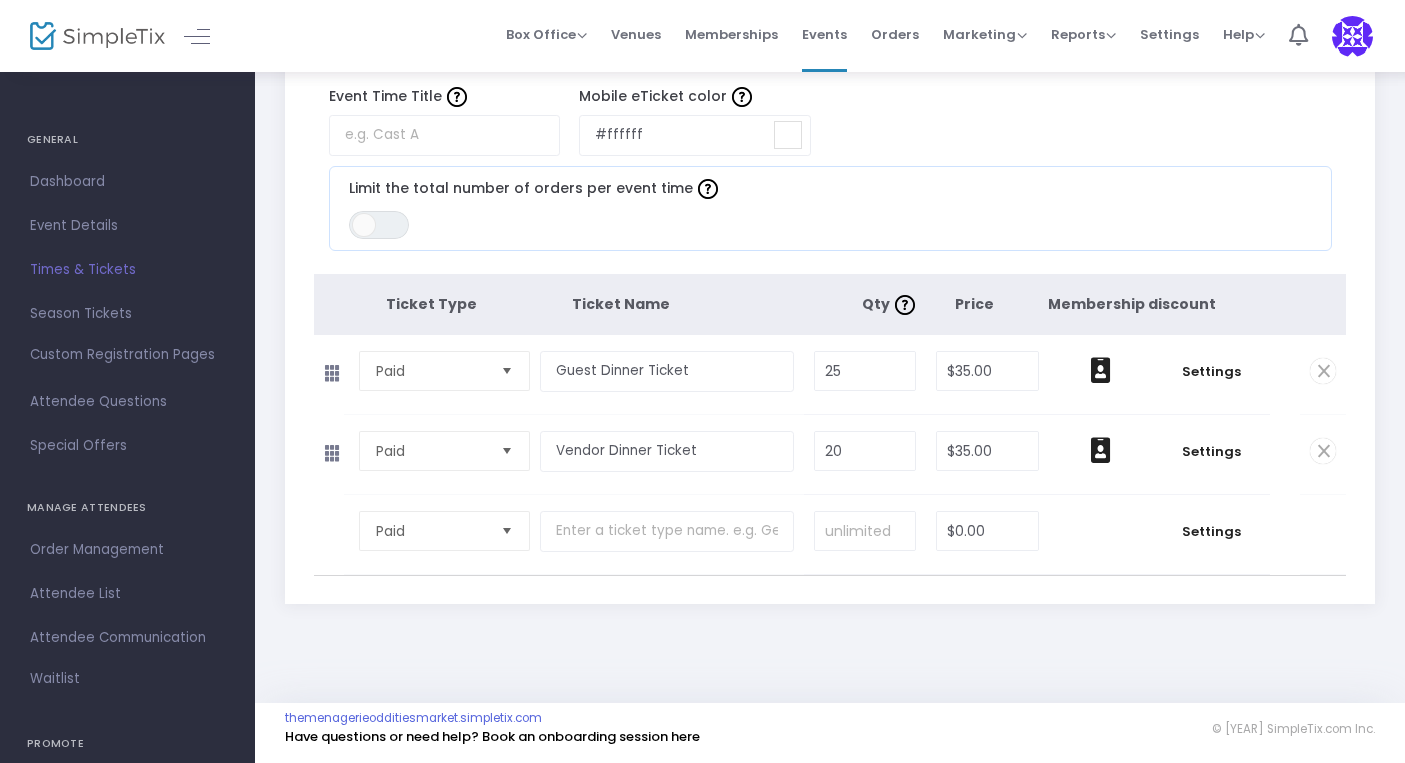 scroll, scrollTop: 341, scrollLeft: 0, axis: vertical 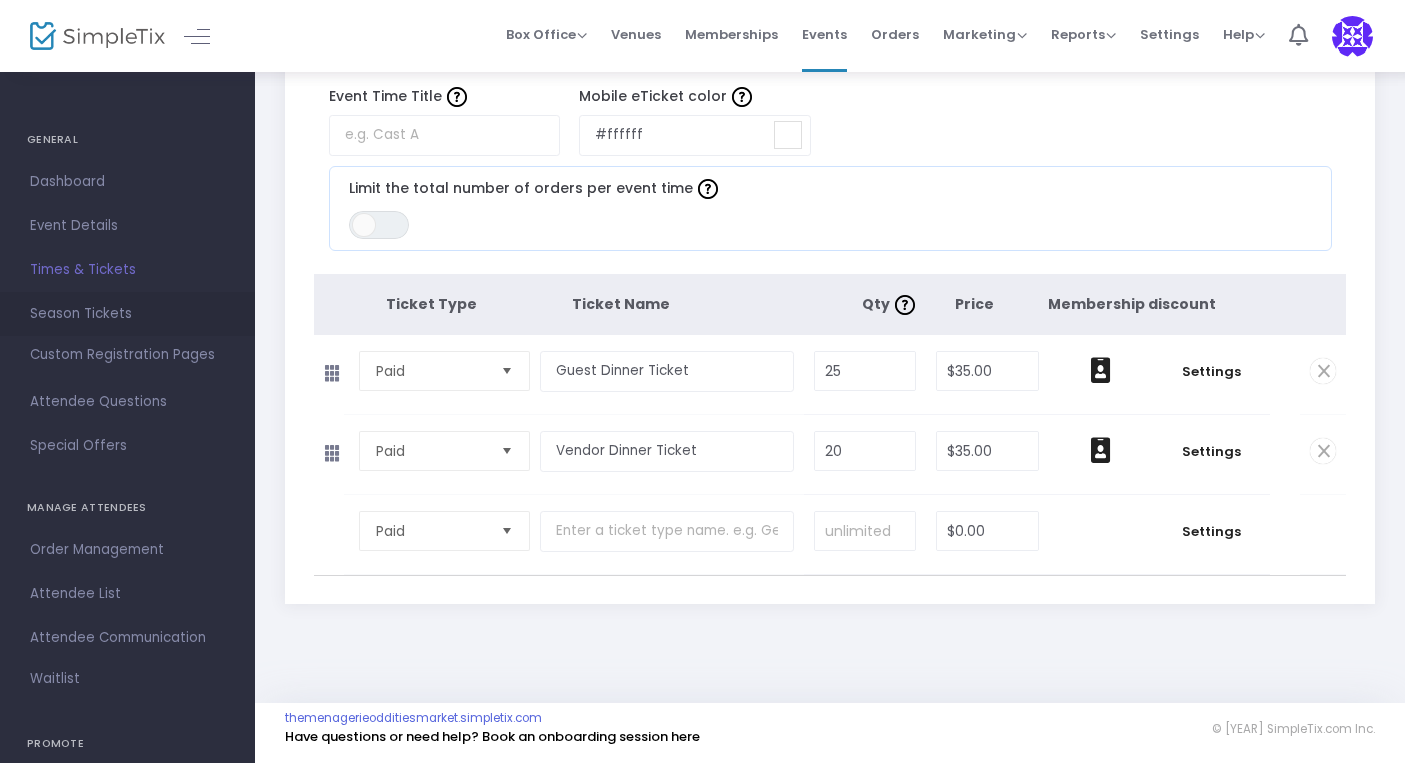 click on "Season Tickets" at bounding box center (127, 314) 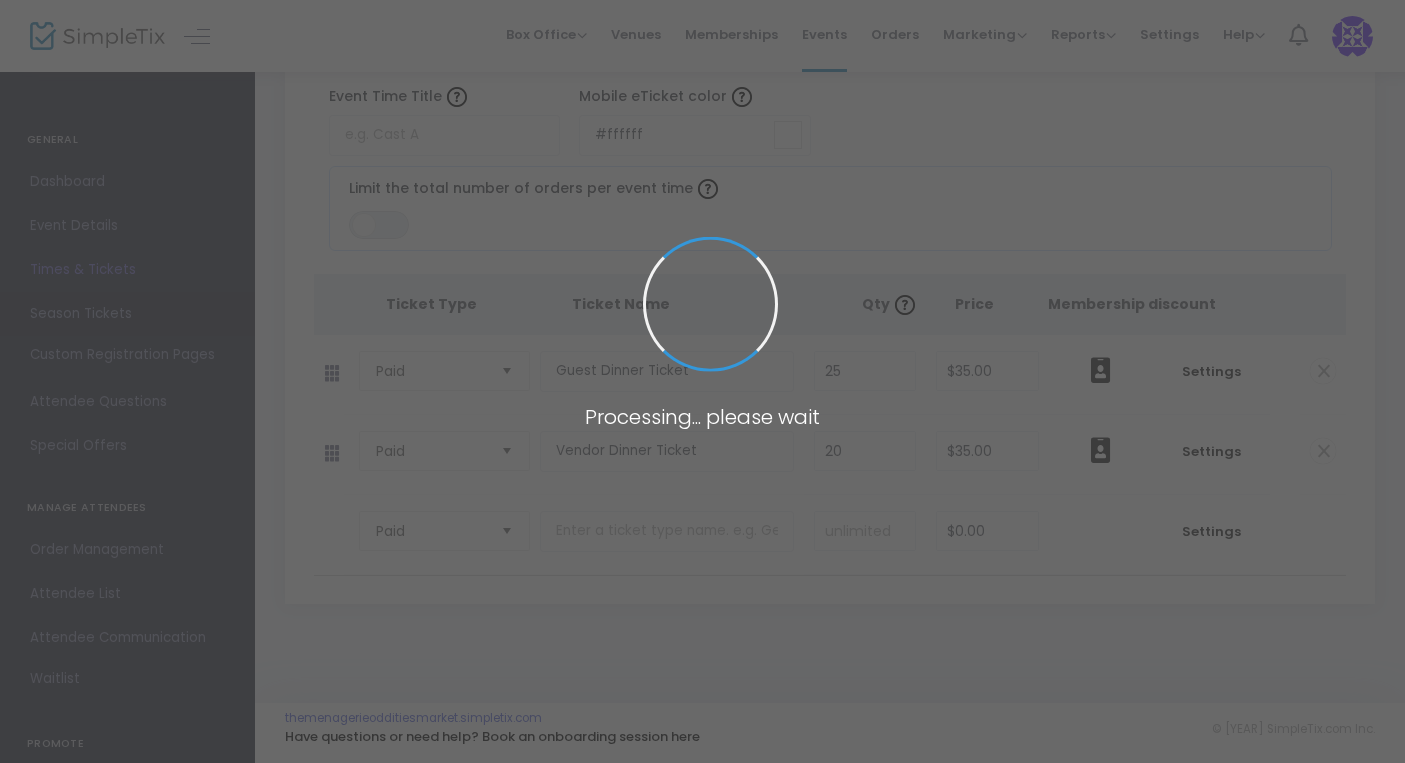 scroll, scrollTop: 0, scrollLeft: 0, axis: both 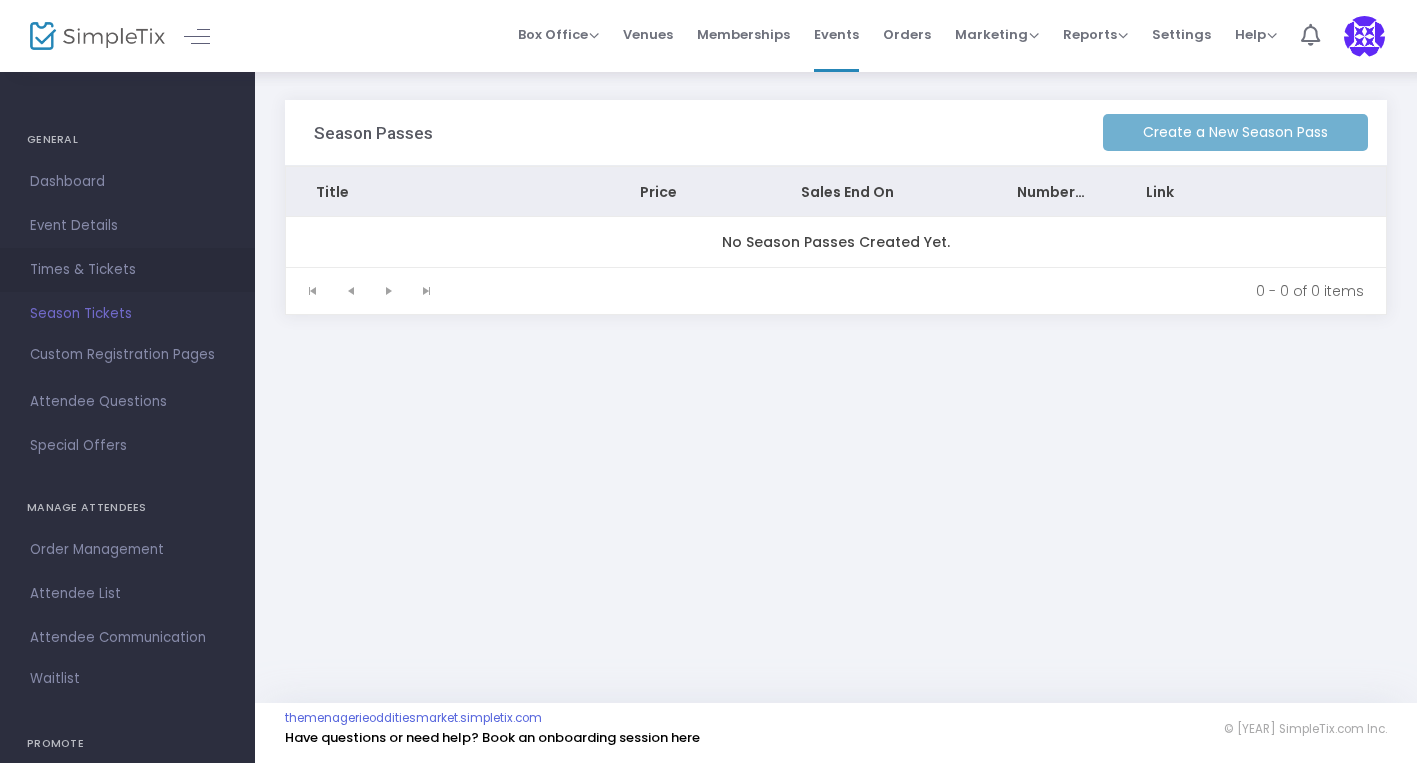 click on "Times & Tickets" at bounding box center [127, 270] 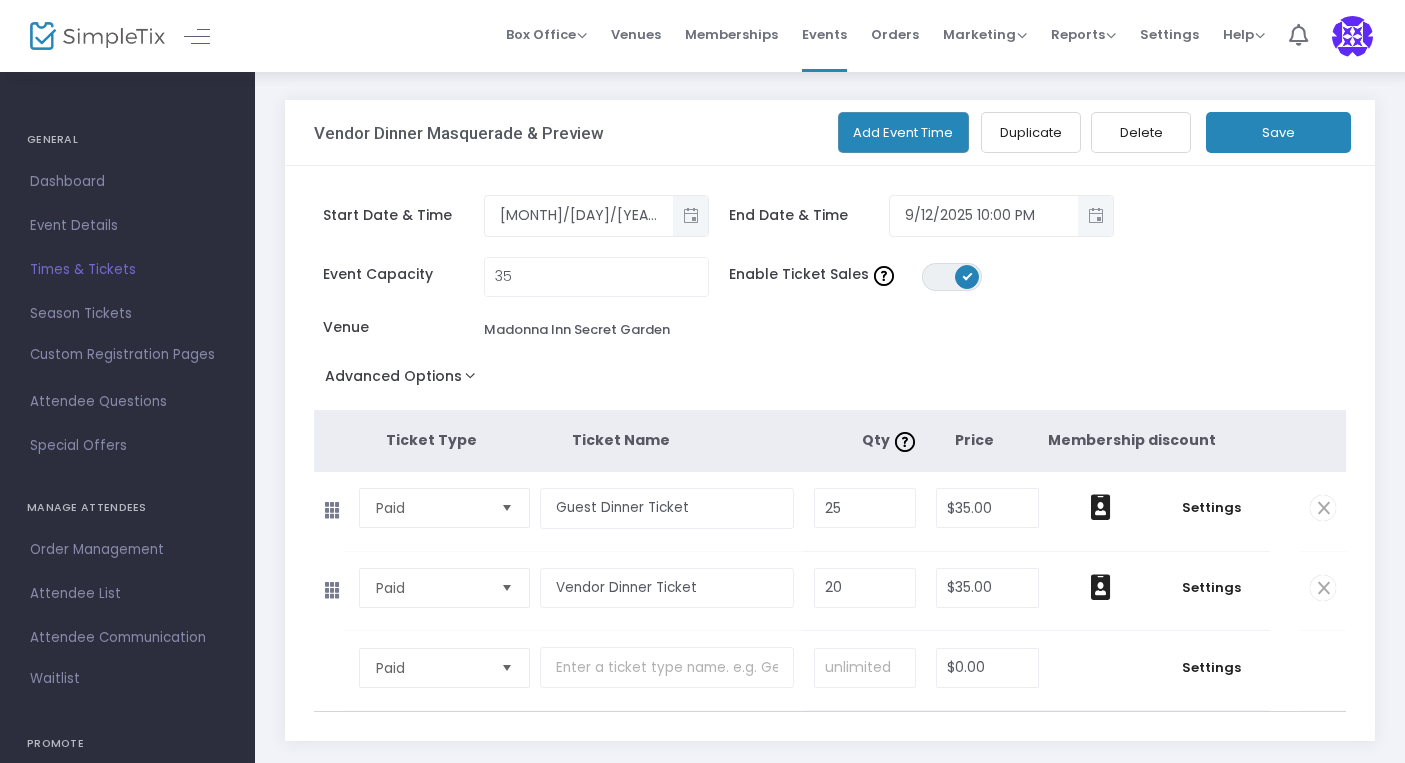 scroll, scrollTop: 0, scrollLeft: 0, axis: both 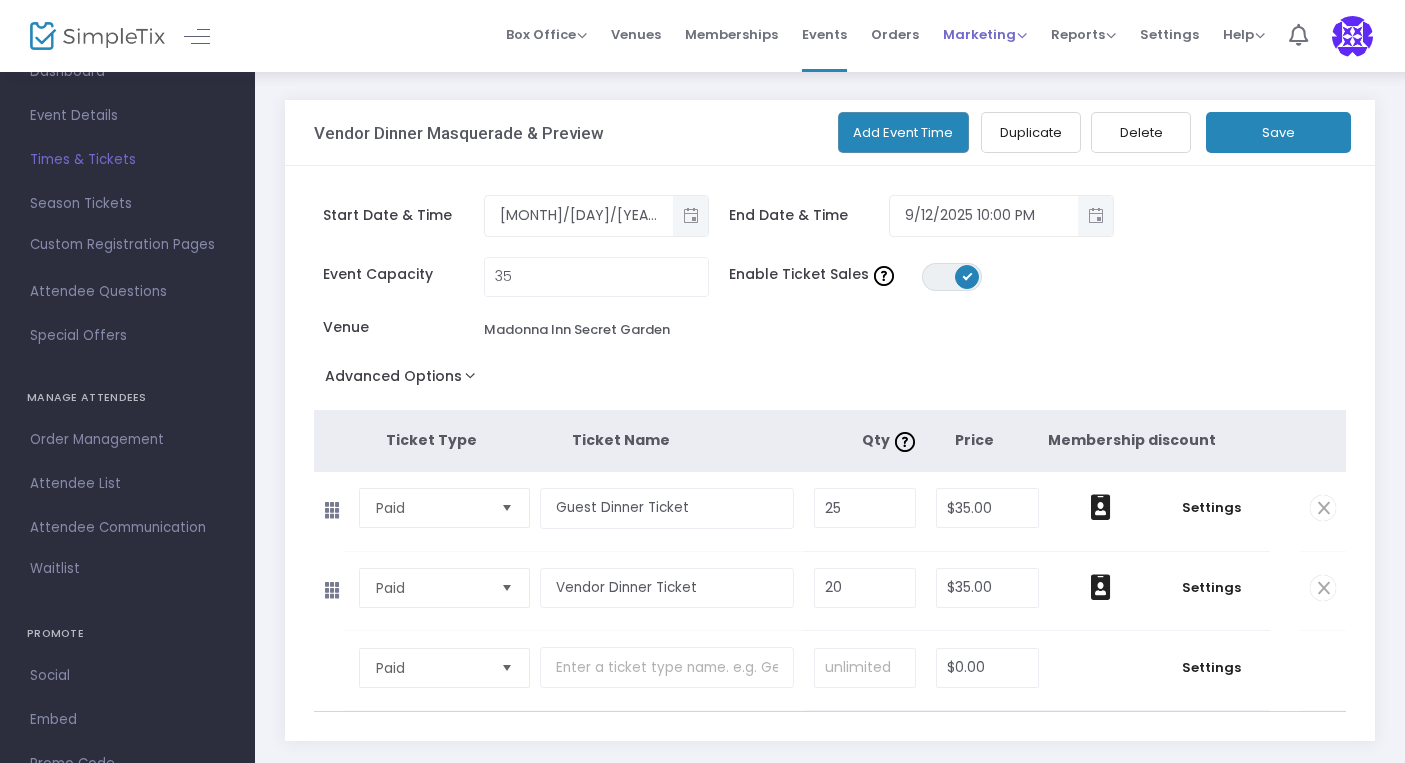 click on "Marketing" at bounding box center [985, 34] 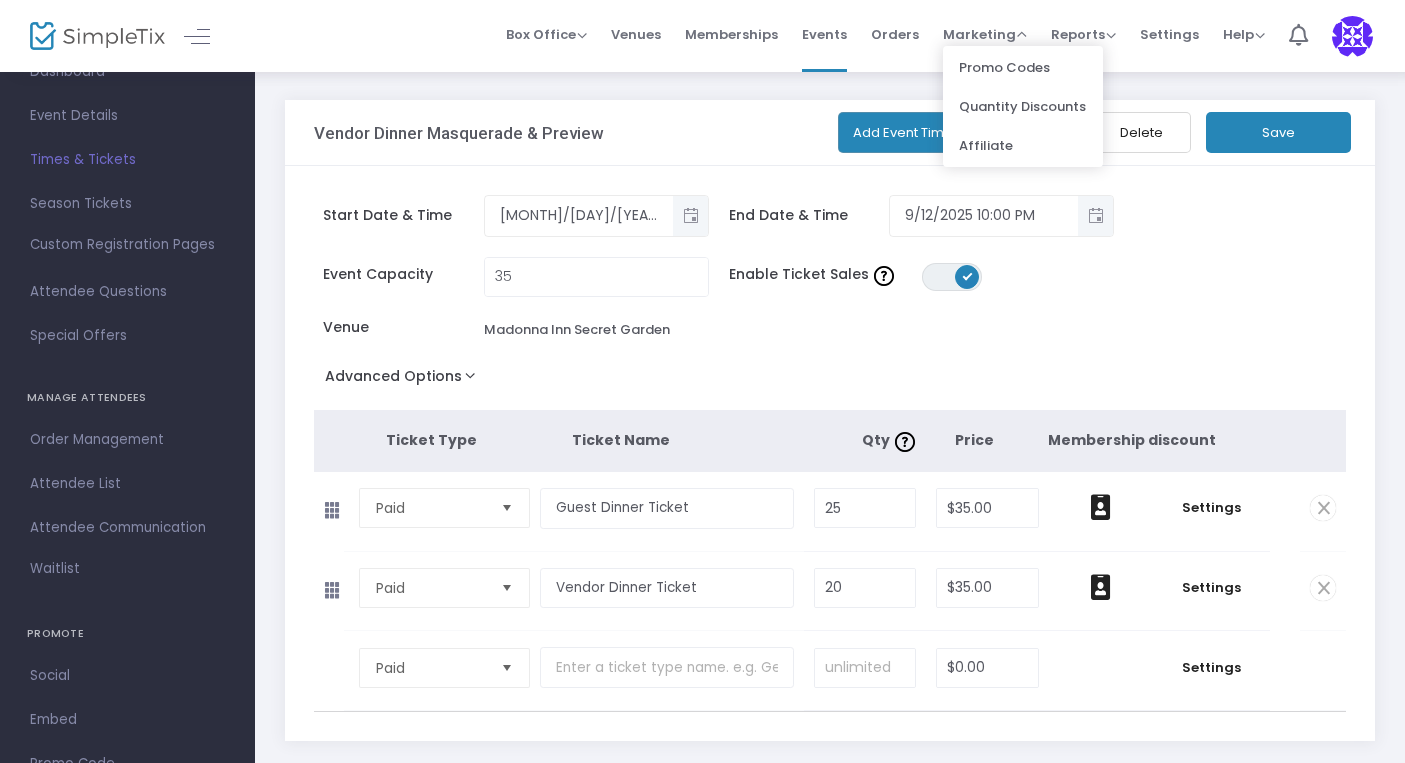 click on "Event Capacity  35 Enable Ticket Sales  ON OFF Venue  Madonna Inn Secret Garden" 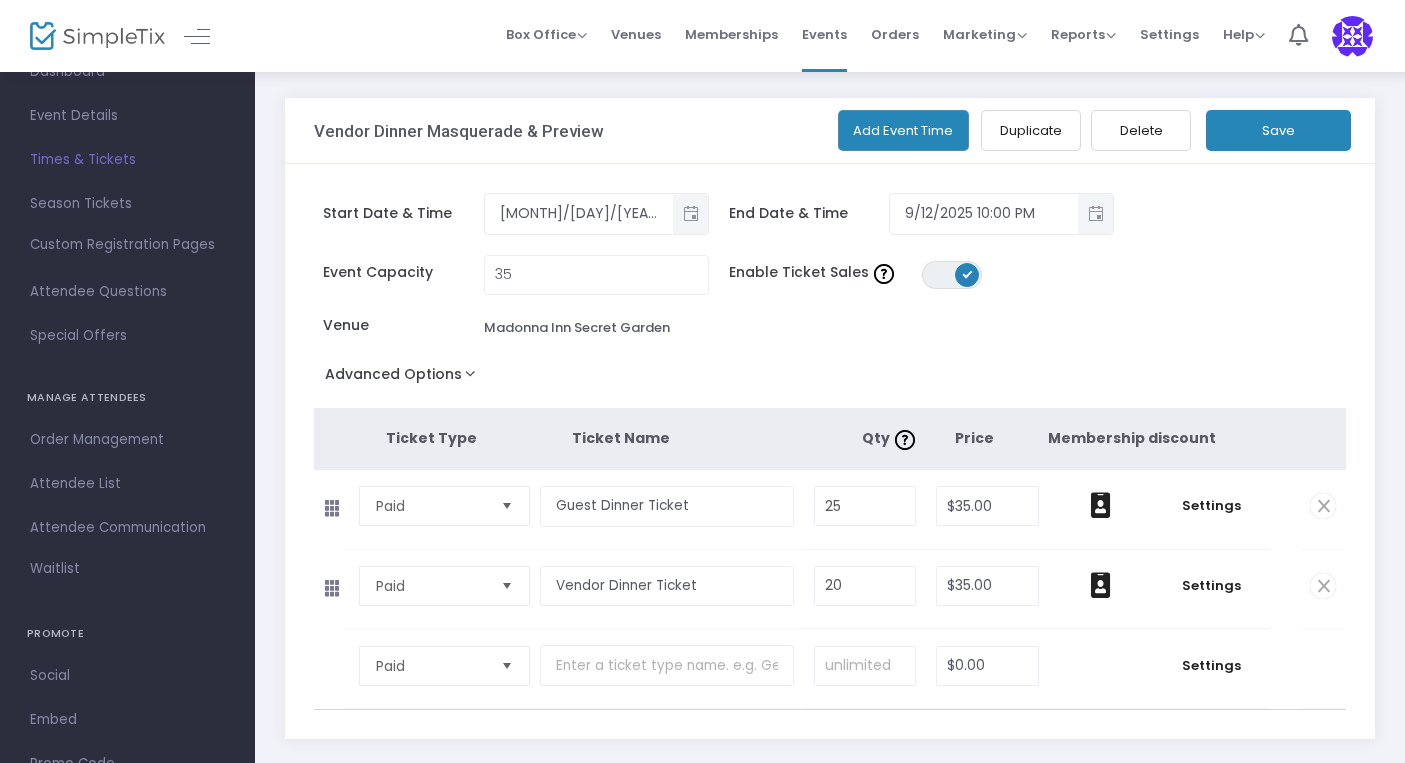 scroll, scrollTop: 2, scrollLeft: 0, axis: vertical 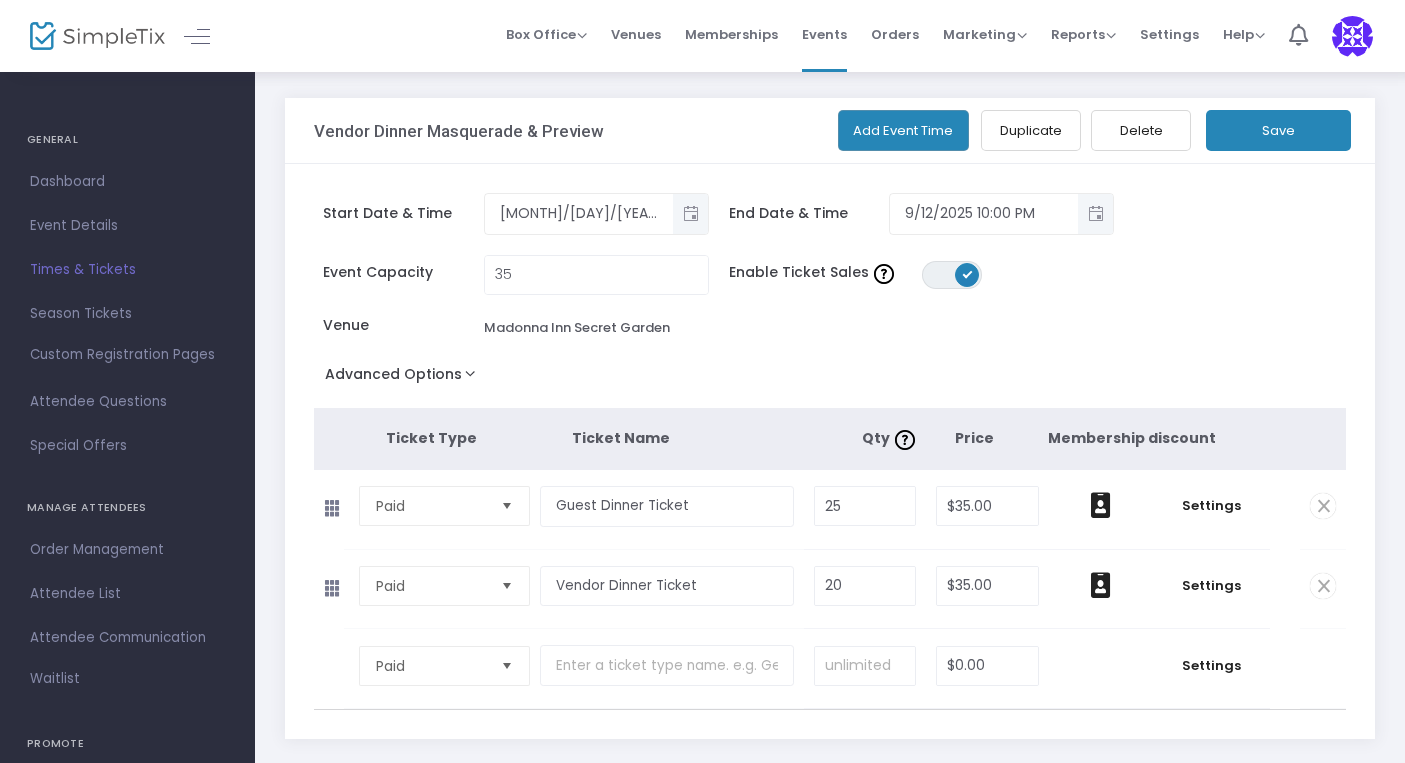 click on "Box Office   Sell Tickets   Bookings   Sell Season Pass   Venues   Memberships   Events   Orders   Marketing   Promo Codes   Quantity Discounts   Affiliate   Reports   Analytics   Sales Reports   Download   Settings   Help   View Docs   Contact Support  1  [FIRST] [LAST]   [EMAIL]   Role: OWNER   Section   Your Profile   Create a site for a new organization  Logout" at bounding box center [830, 36] 